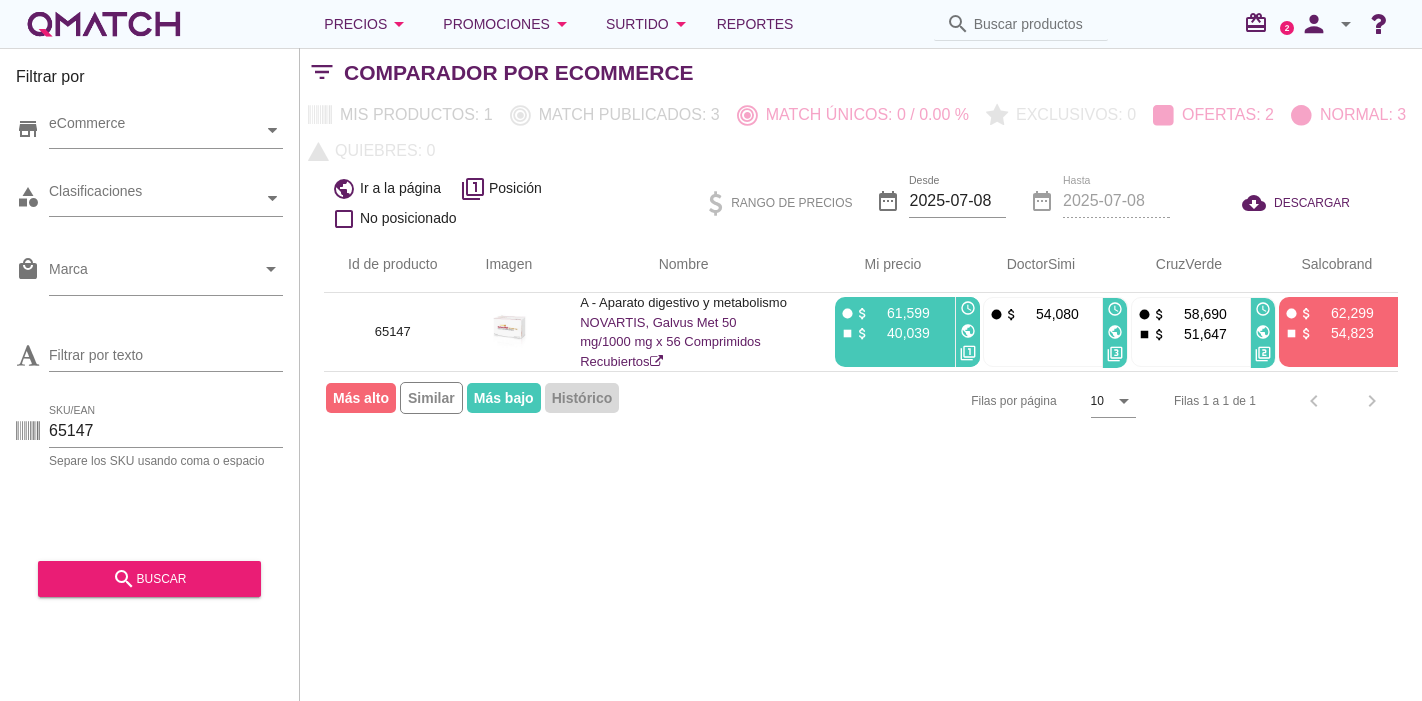scroll, scrollTop: 0, scrollLeft: 0, axis: both 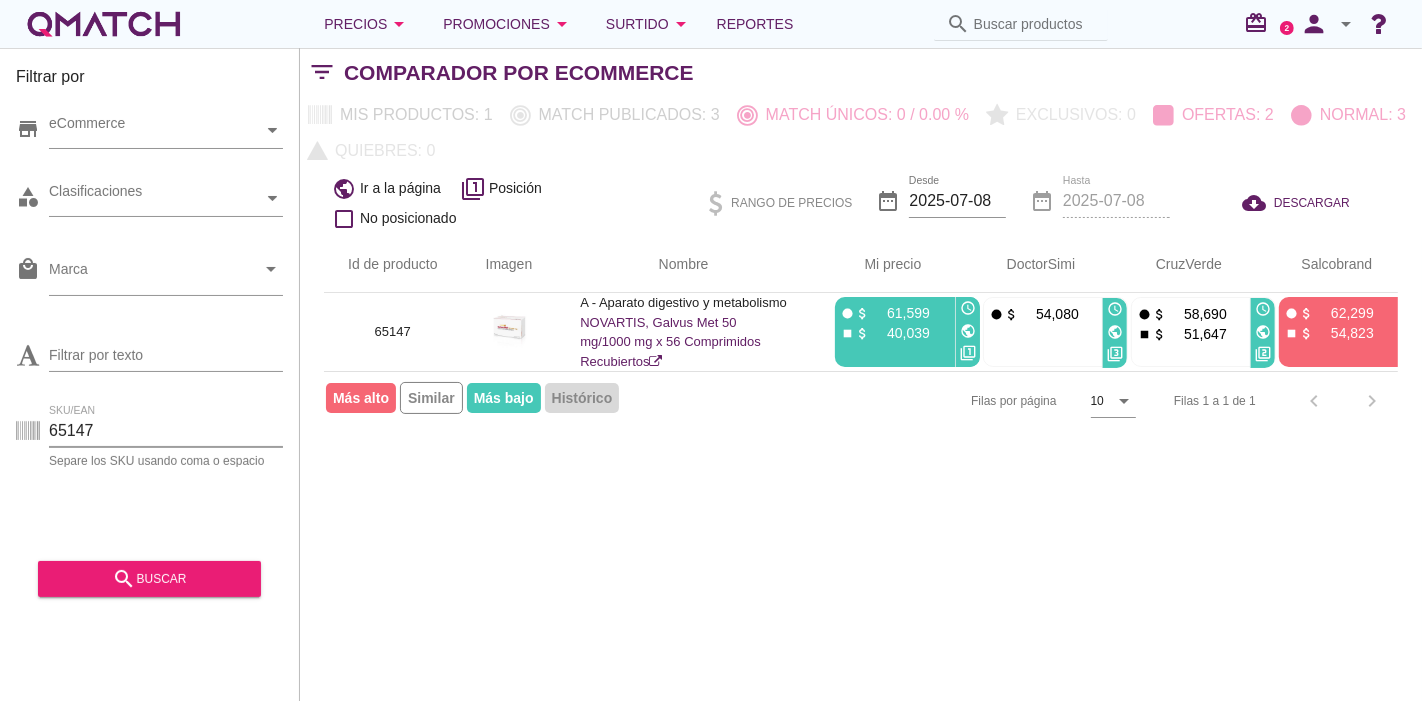 drag, startPoint x: 128, startPoint y: 431, endPoint x: 20, endPoint y: 432, distance: 108.00463 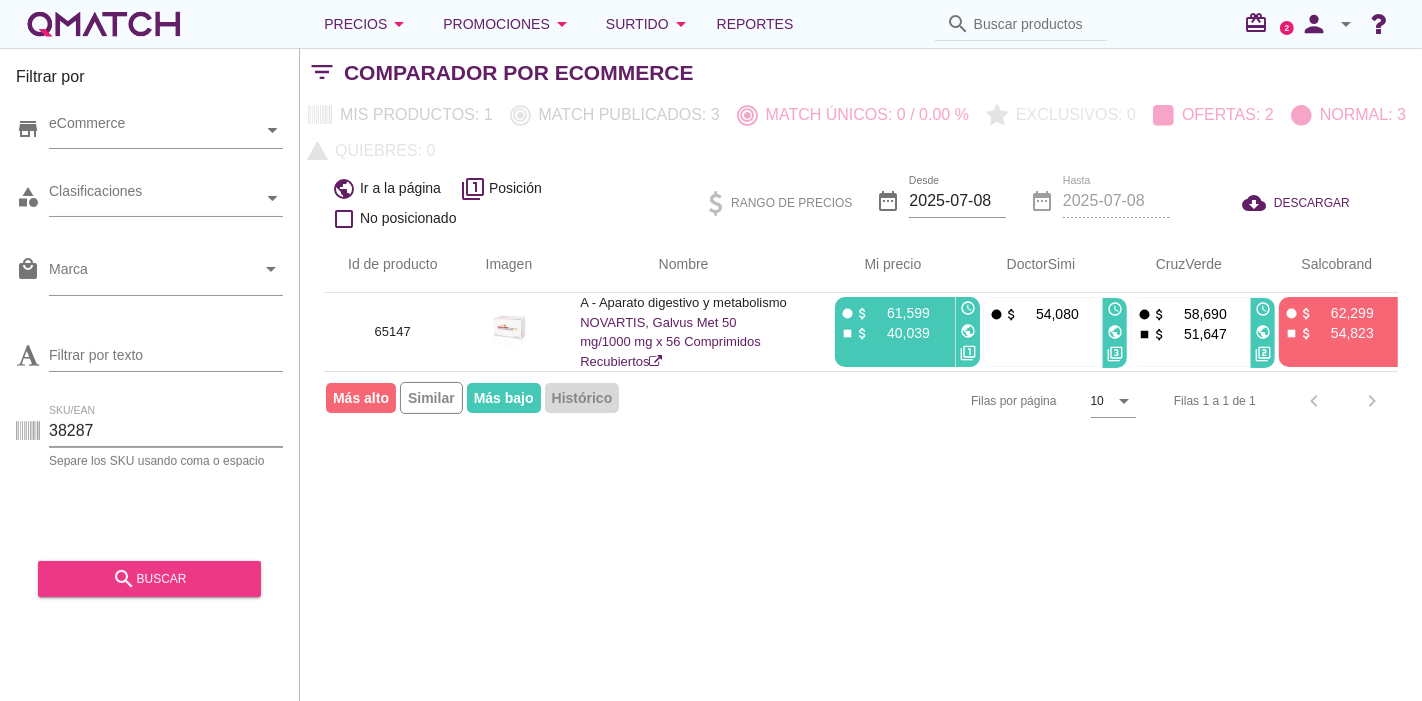 click on "search
buscar" at bounding box center [149, 579] 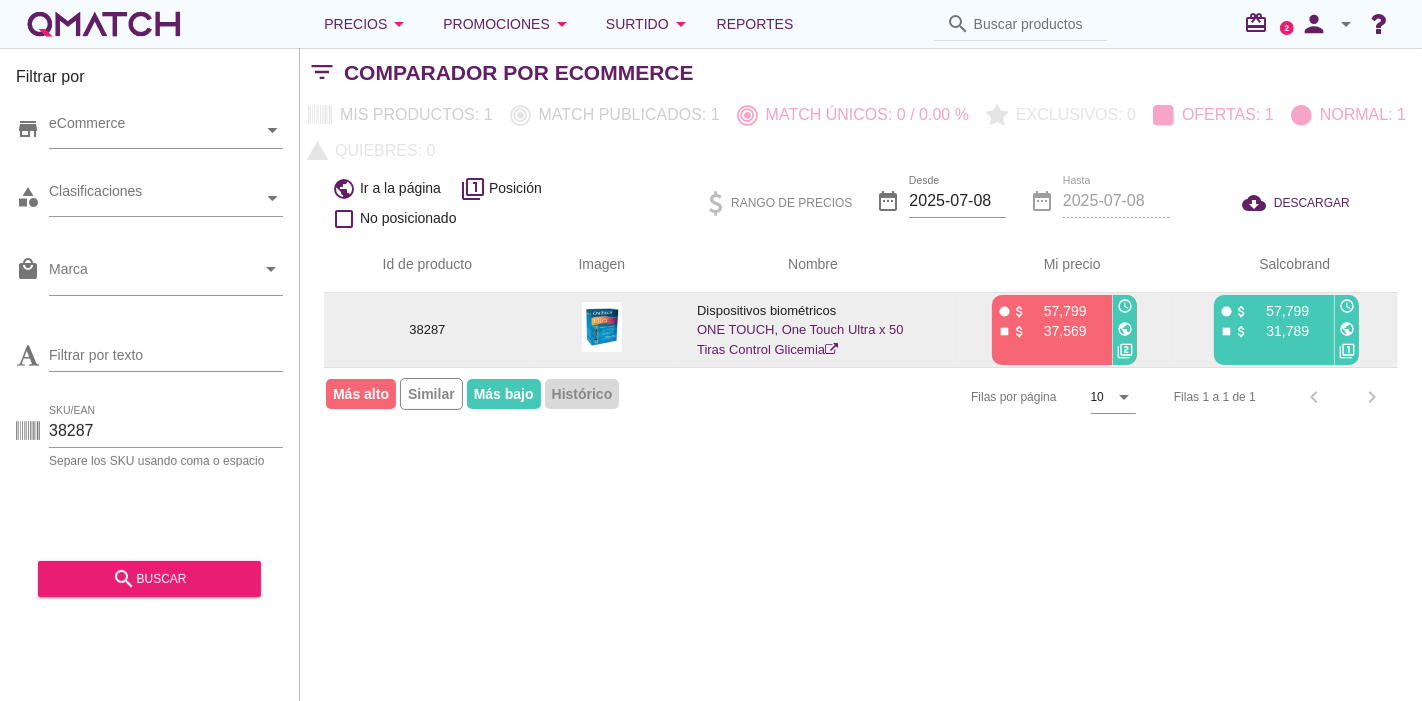 click on "ONE TOUCH, One Touch Ultra x 50 Tiras Control Glicemia" at bounding box center (800, 339) 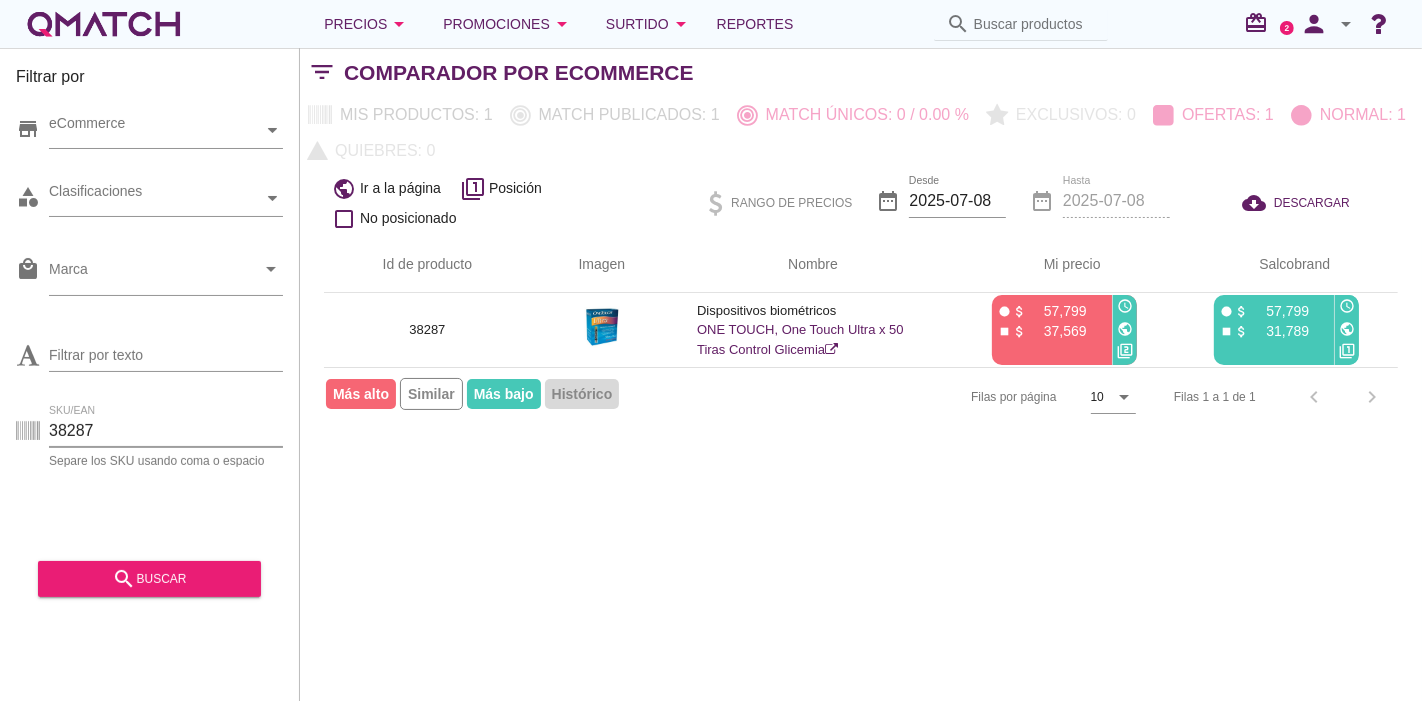 click on "38287" at bounding box center (166, 431) 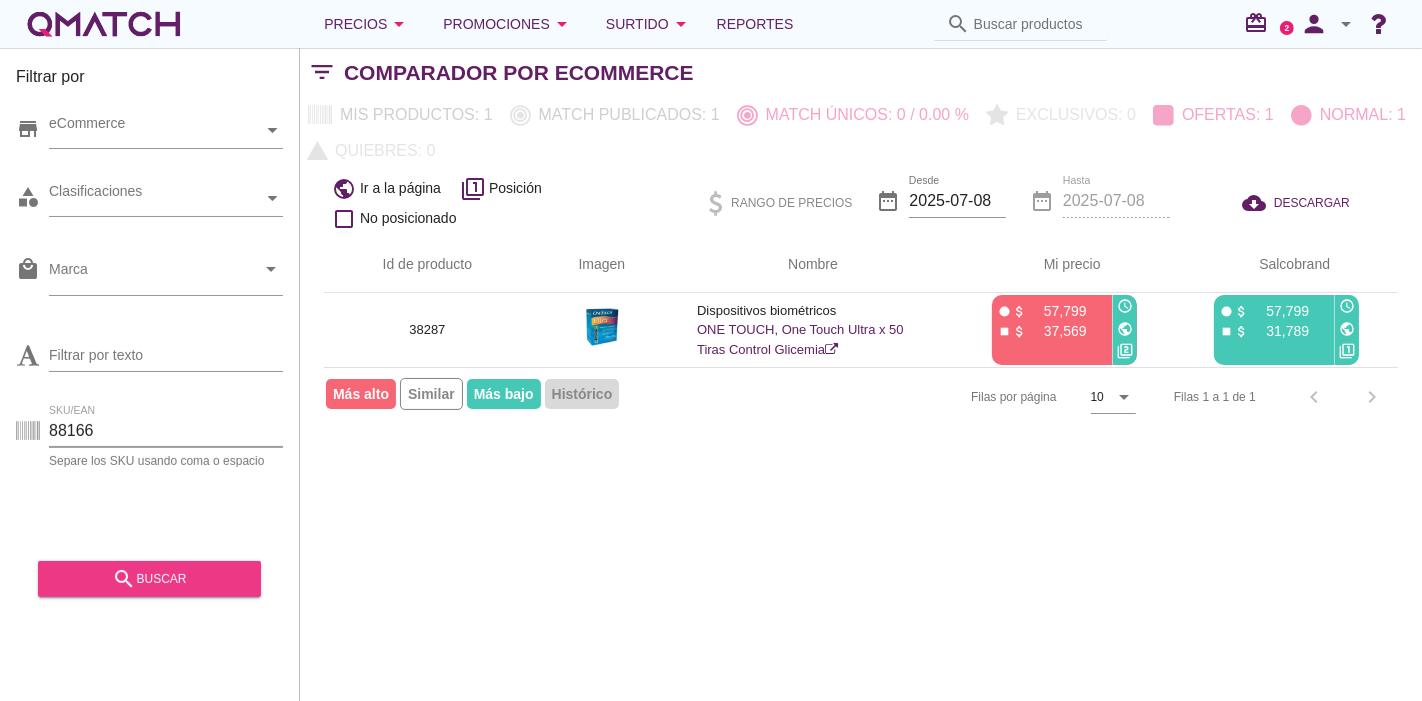 click on "search" at bounding box center [124, 579] 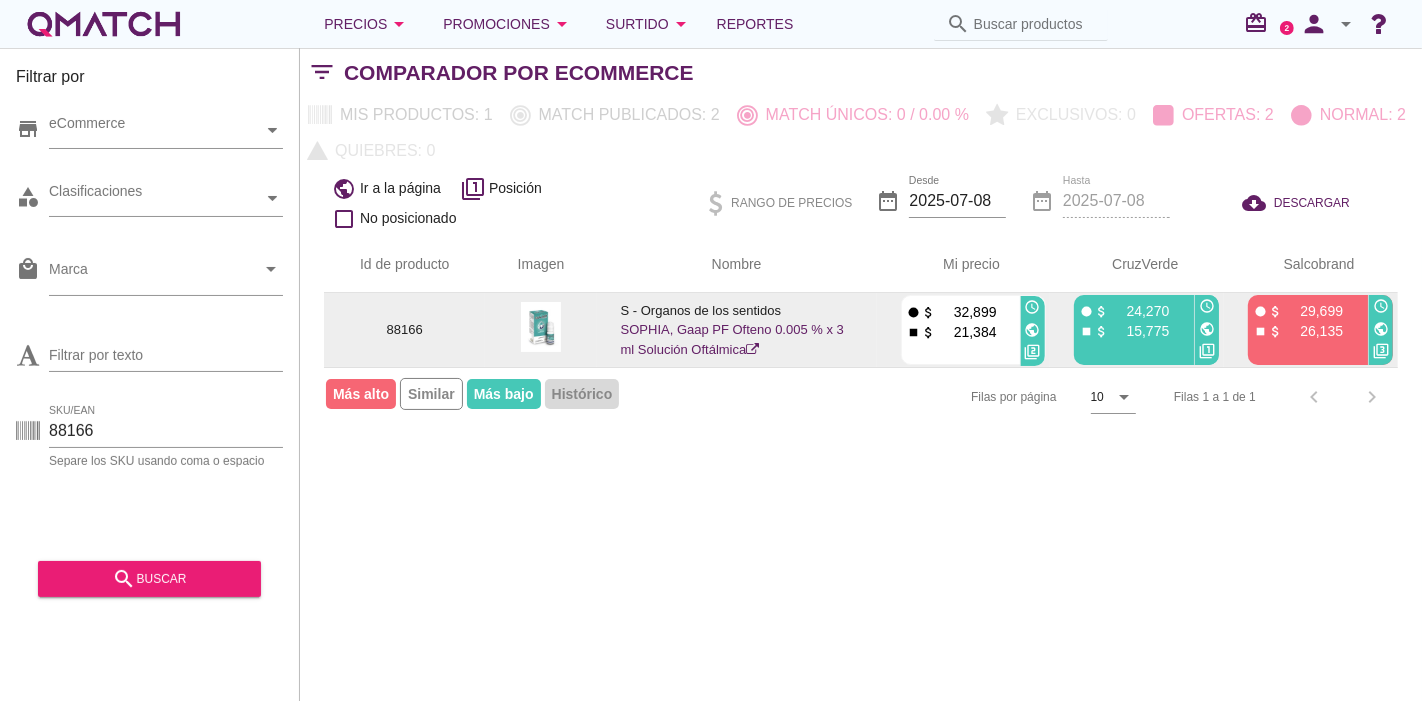 click on "SOPHIA, Gaap PF Ofteno 0.005 % x 3 ml Solución Oftálmica" at bounding box center [732, 339] 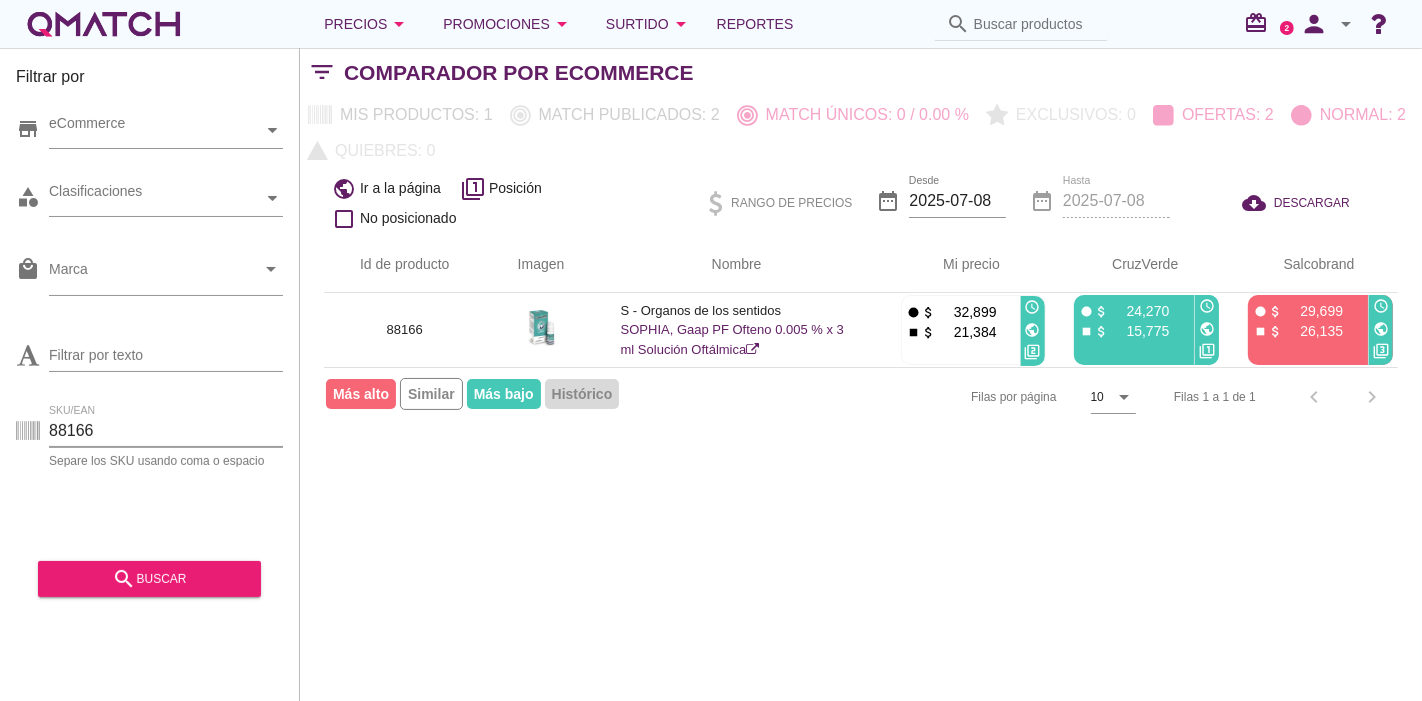 click on "88166" at bounding box center (166, 431) 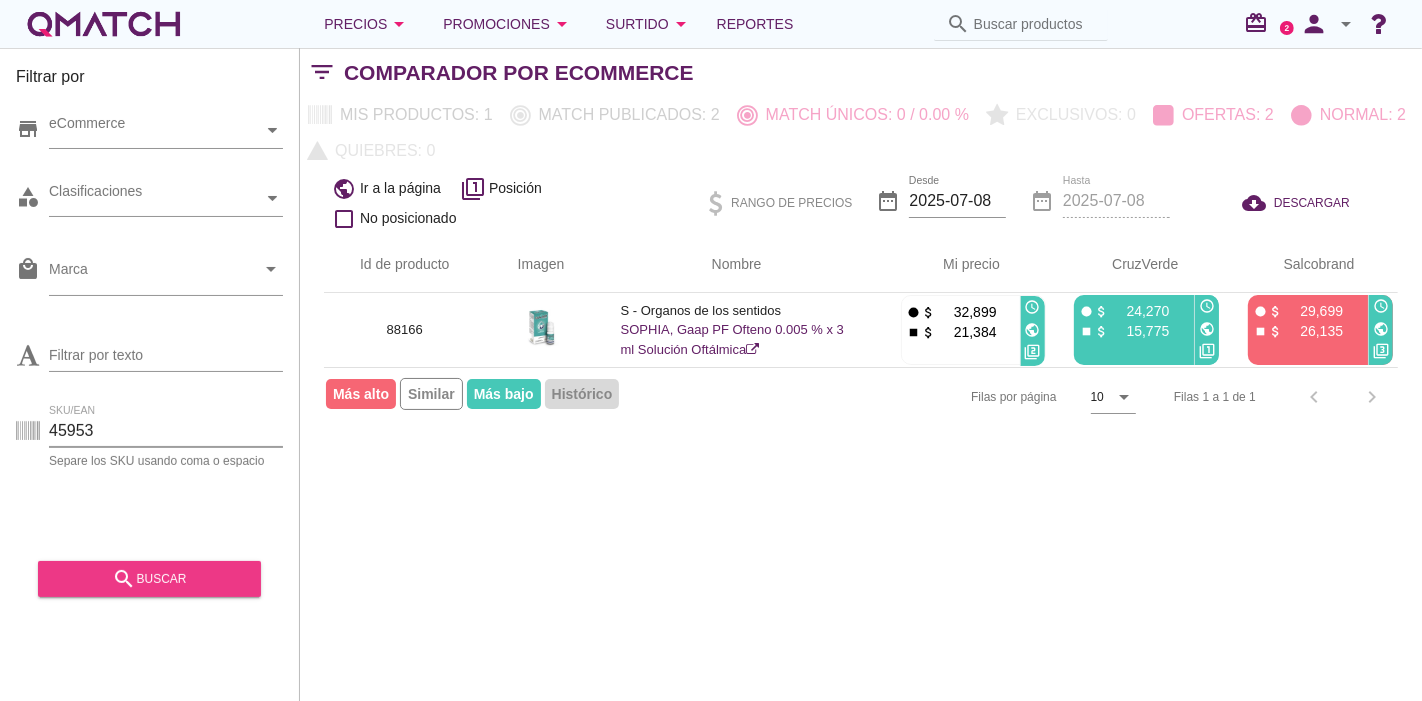 click on "search
buscar" at bounding box center [149, 579] 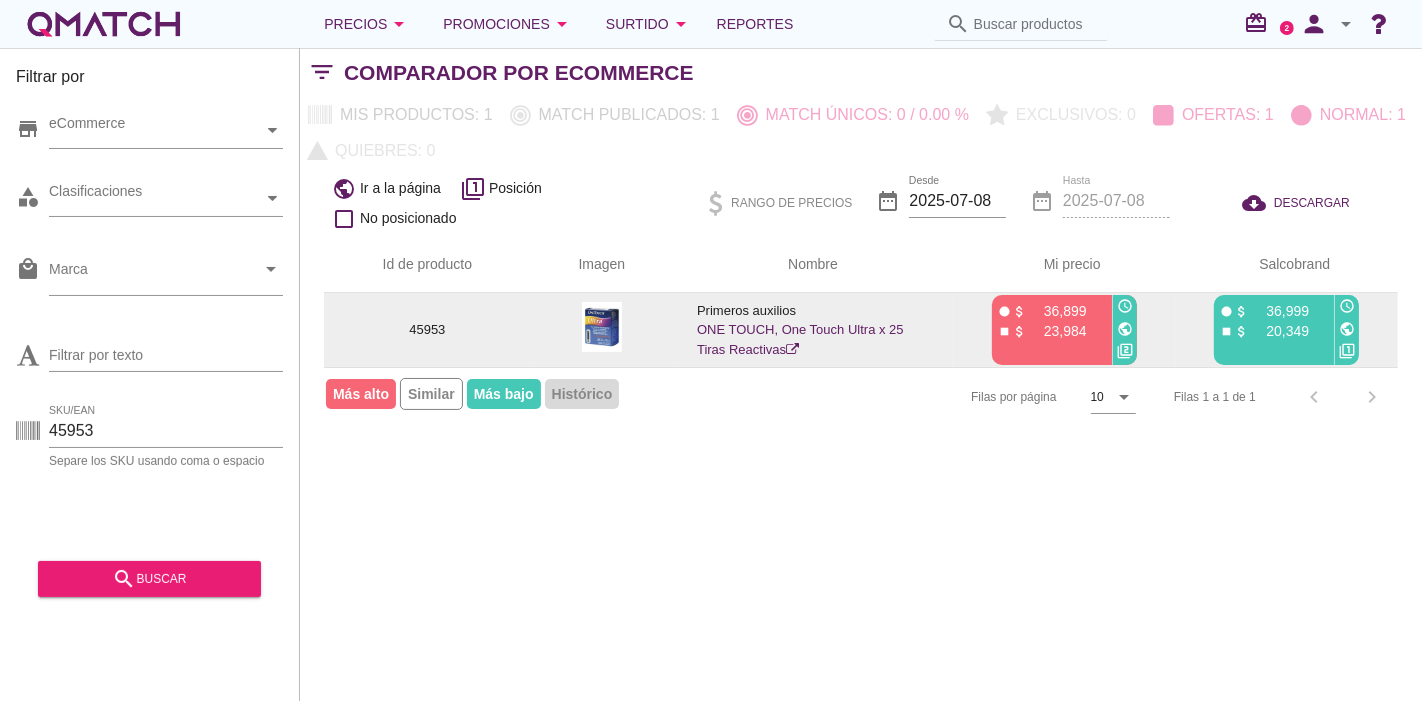 click on "ONE TOUCH, One Touch Ultra x 25 Tiras Reactivas" at bounding box center [800, 339] 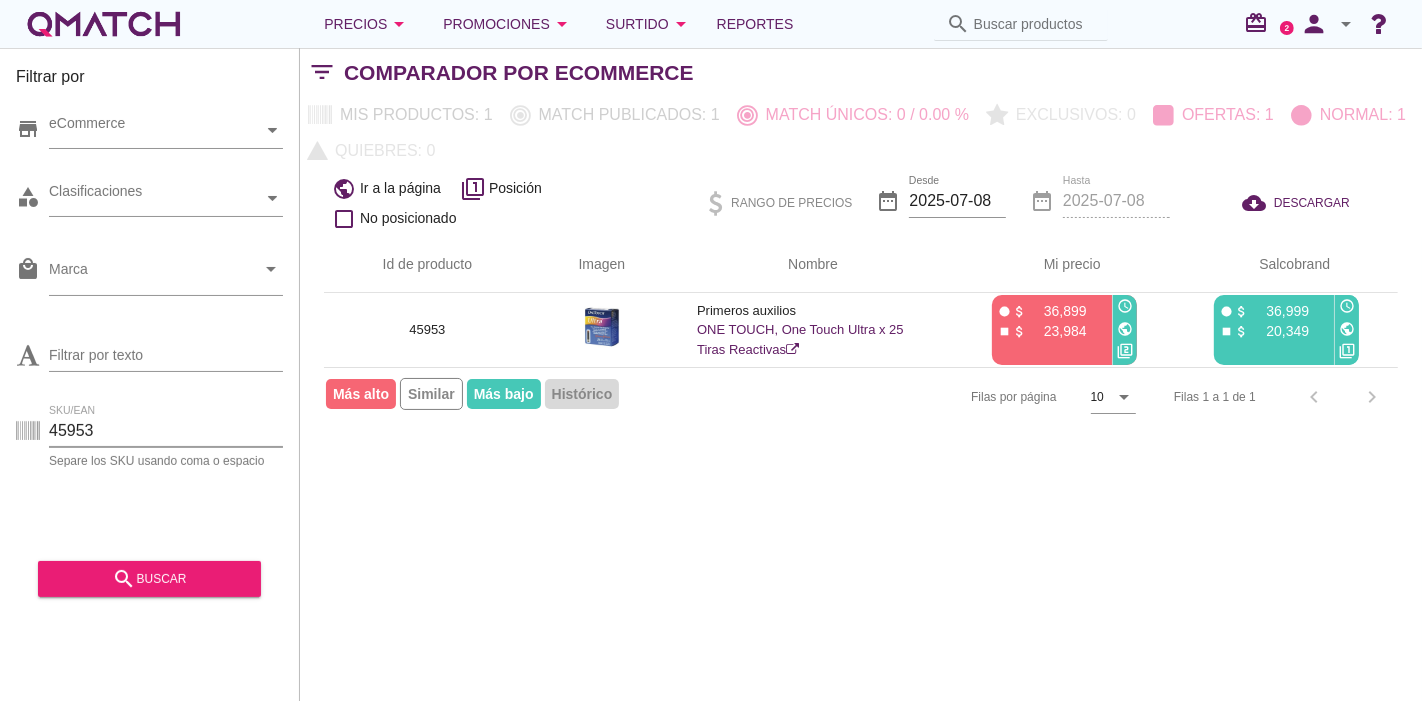 click on "45953" at bounding box center [166, 431] 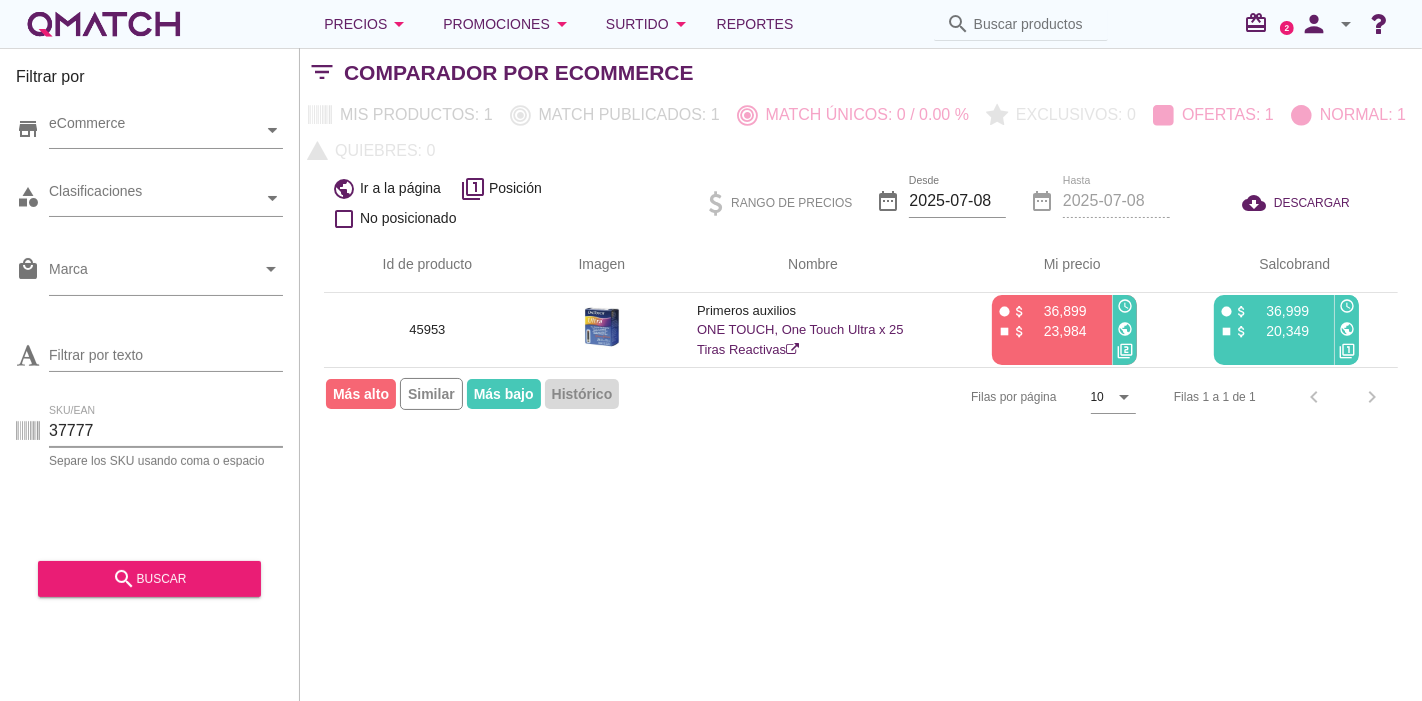 click on "37777" at bounding box center (166, 431) 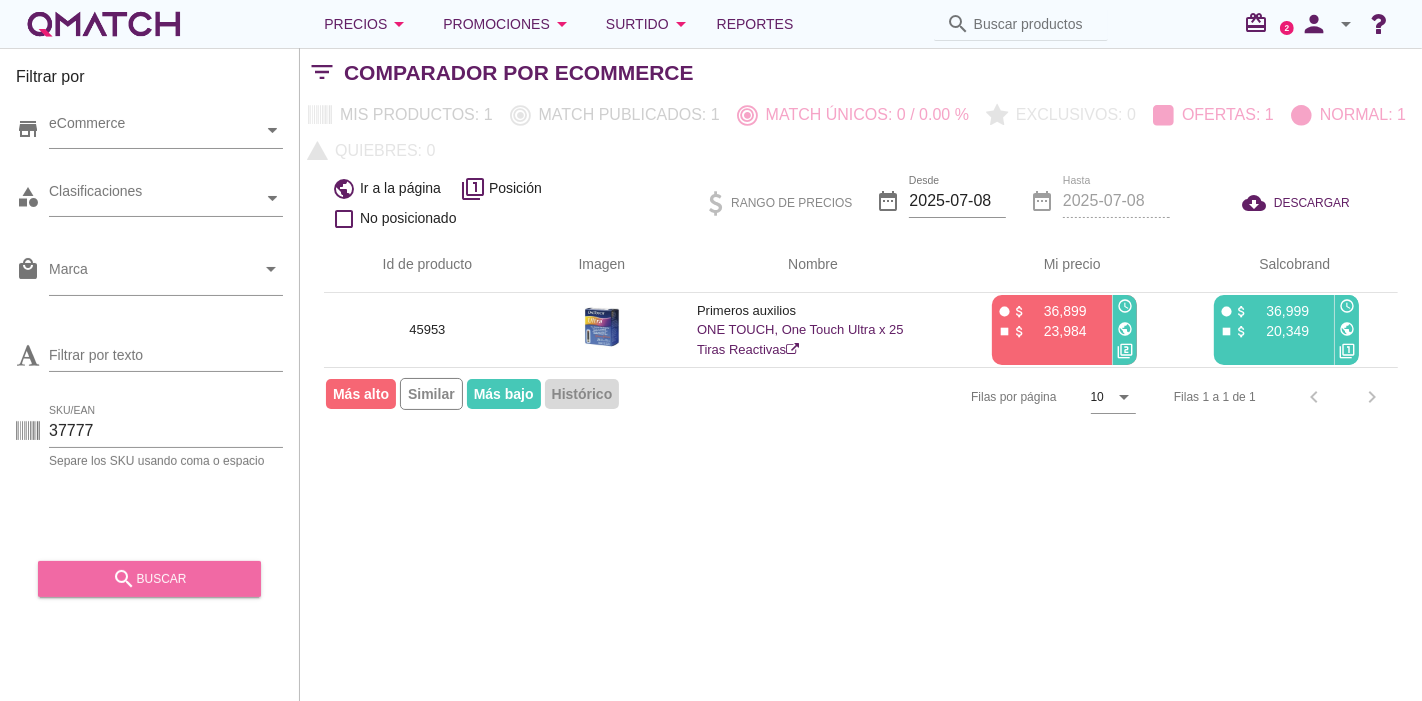 click on "search
buscar" at bounding box center [149, 579] 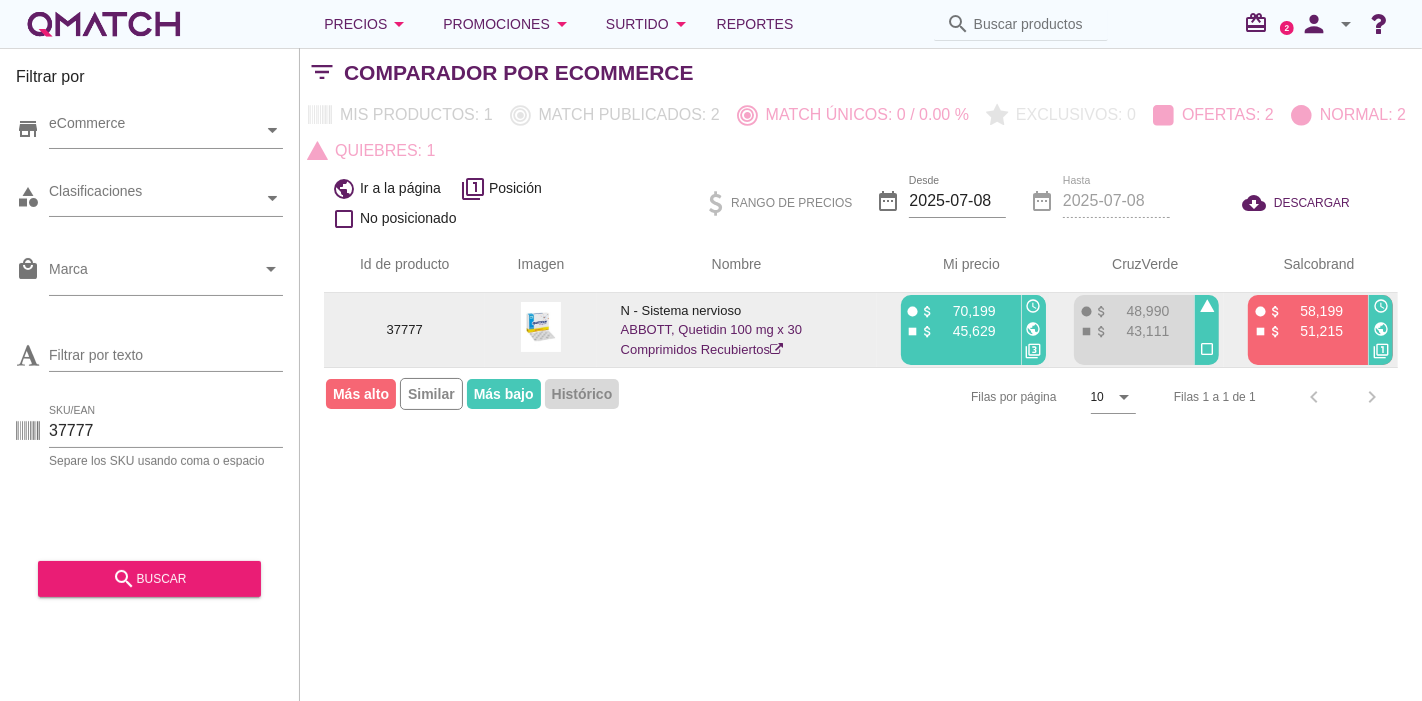 click on "ABBOTT, Quetidin 100 mg x 30 Comprimidos Recubiertos" at bounding box center [711, 339] 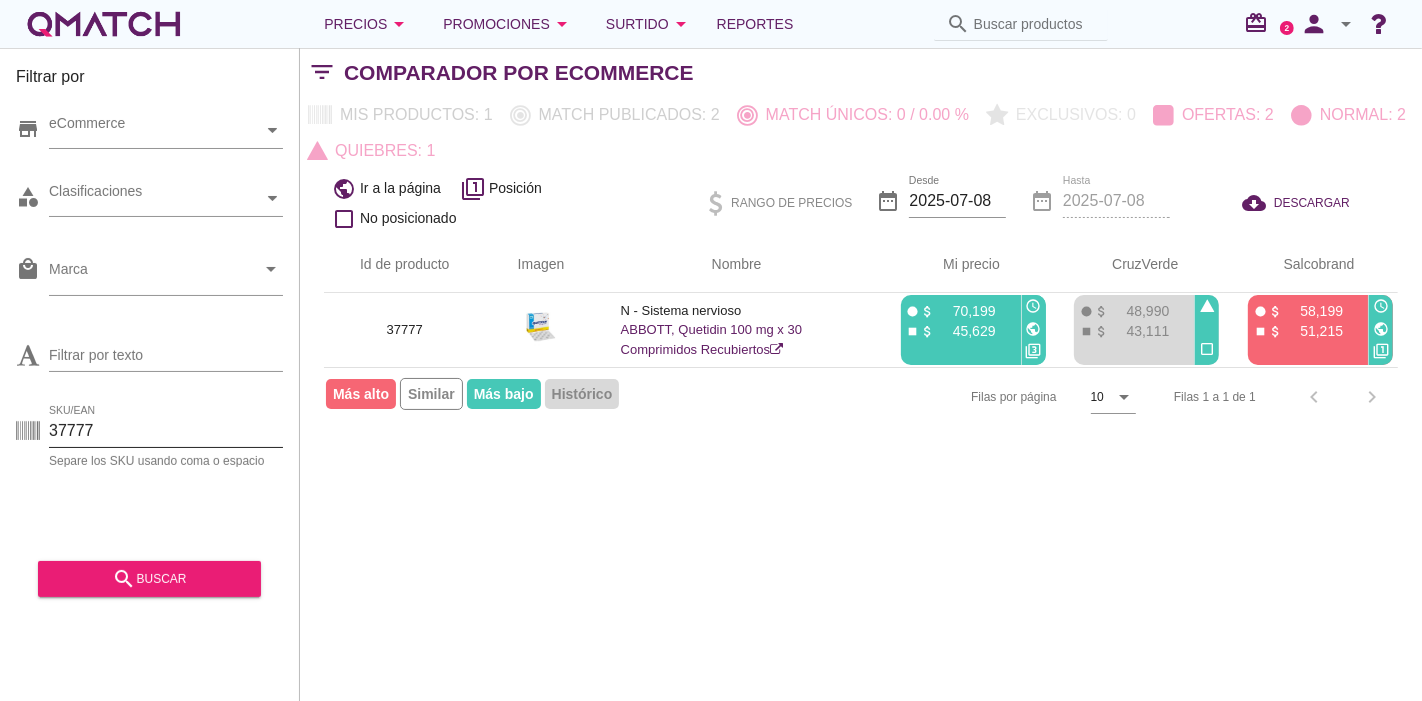 drag, startPoint x: 156, startPoint y: 447, endPoint x: 131, endPoint y: 436, distance: 27.313 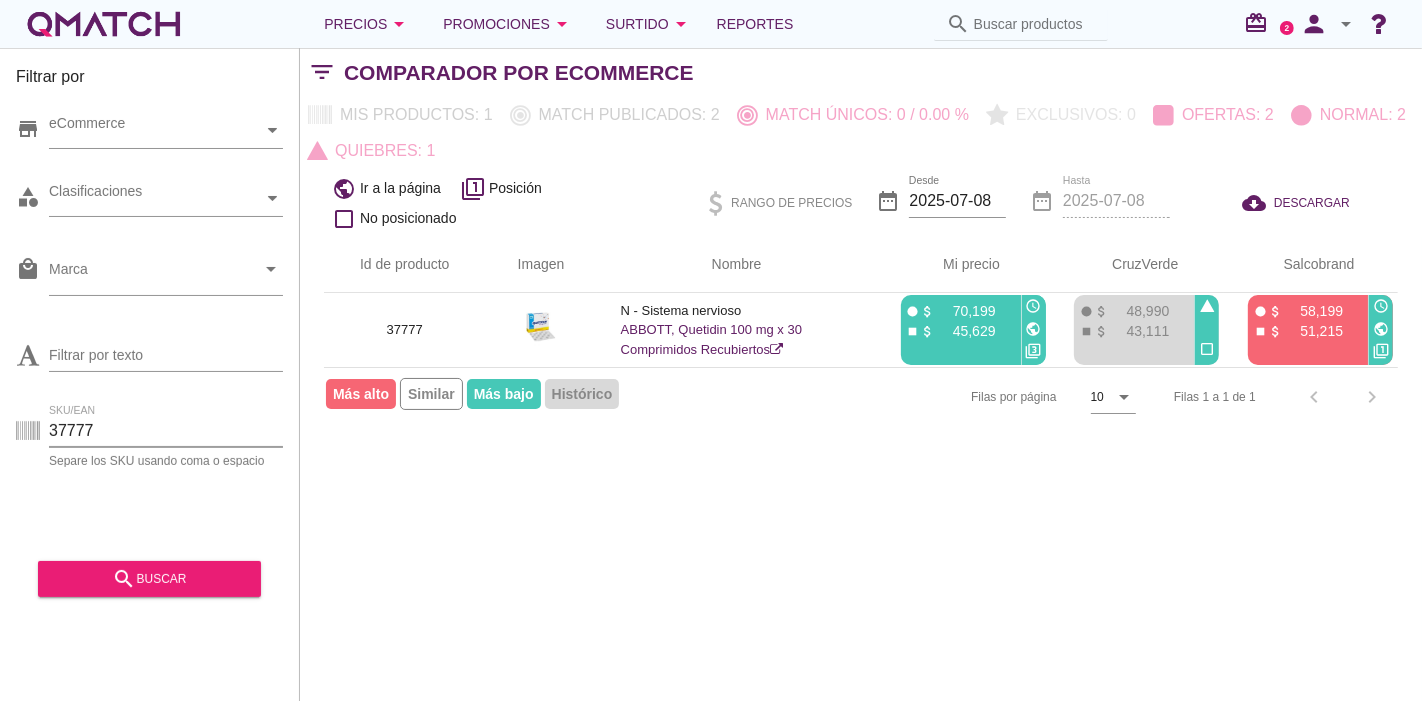 click on "37777" at bounding box center (166, 431) 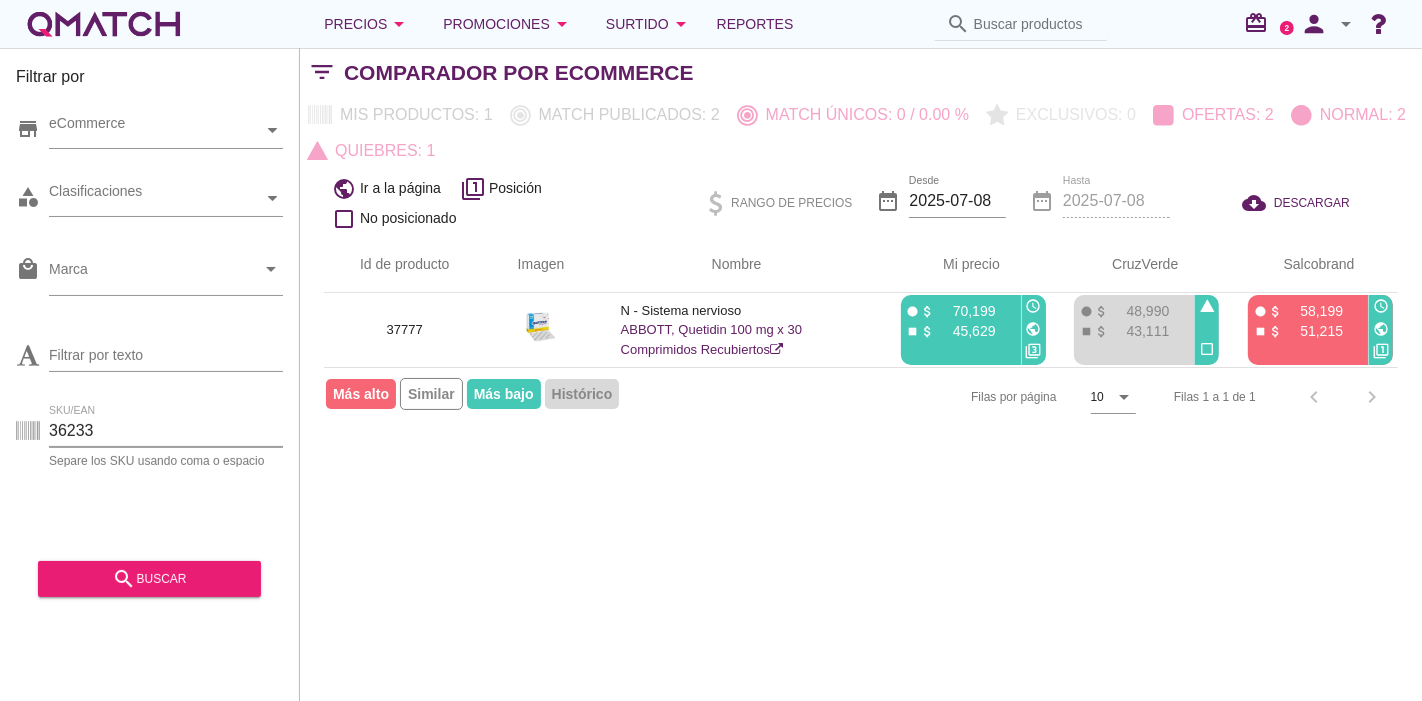 click on "36233" at bounding box center [166, 431] 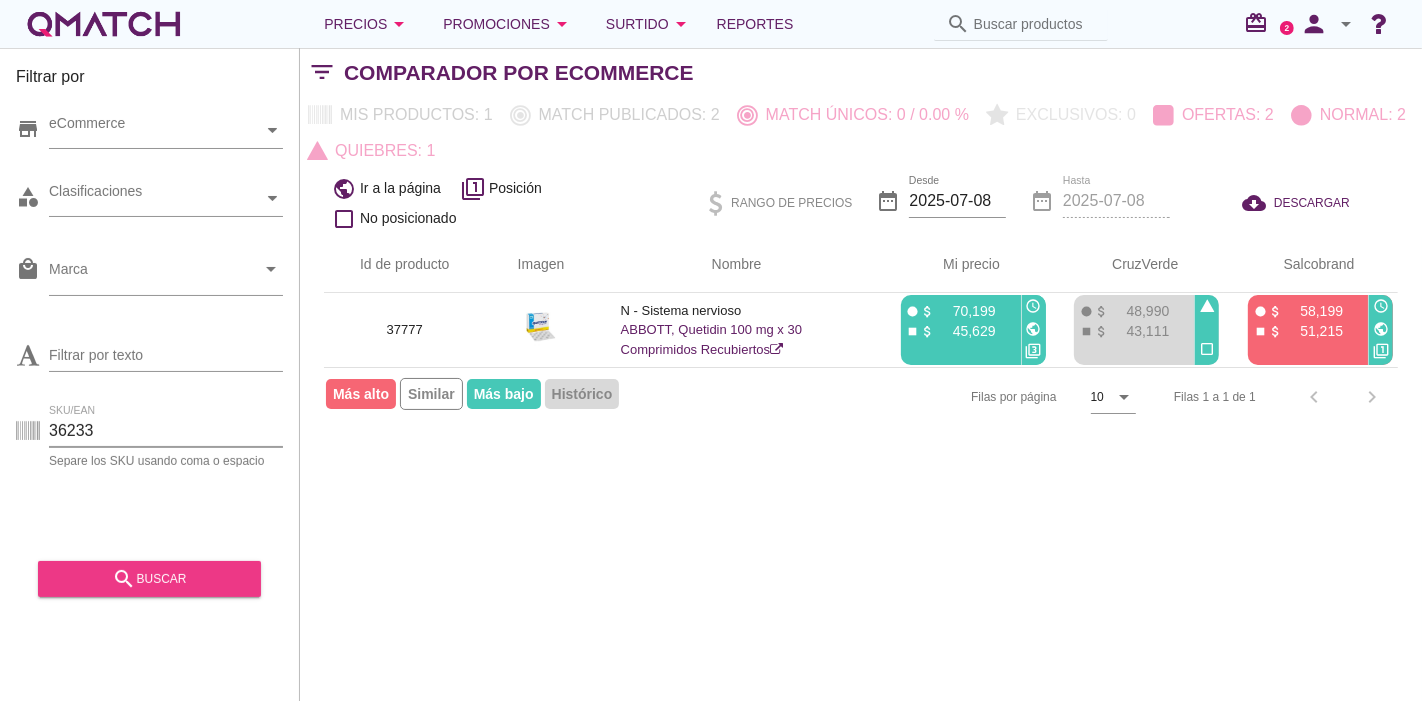 click on "search
buscar" at bounding box center (149, 579) 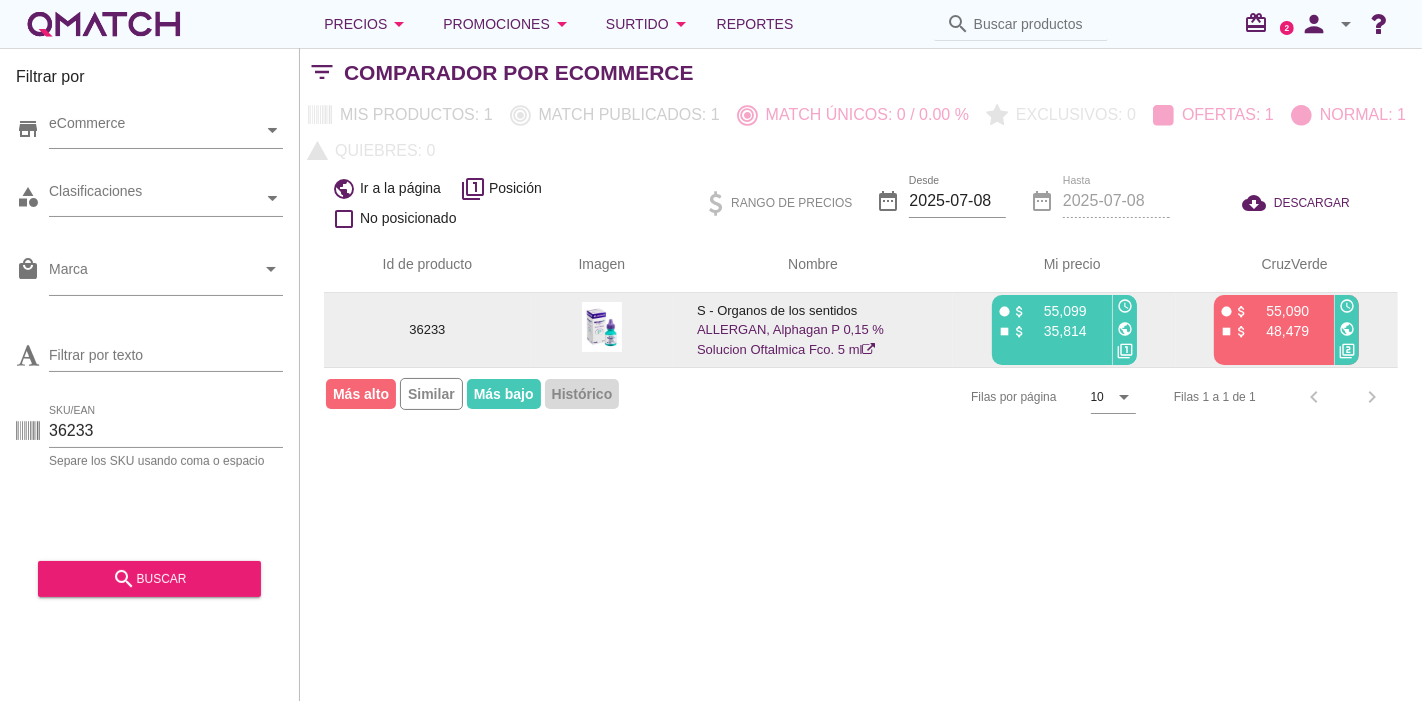 click on "S - Organos de los sentidos
ALLERGAN, Alphagan P 0,15 % Solucion Oftalmica Fco. 5 ml" at bounding box center (813, 330) 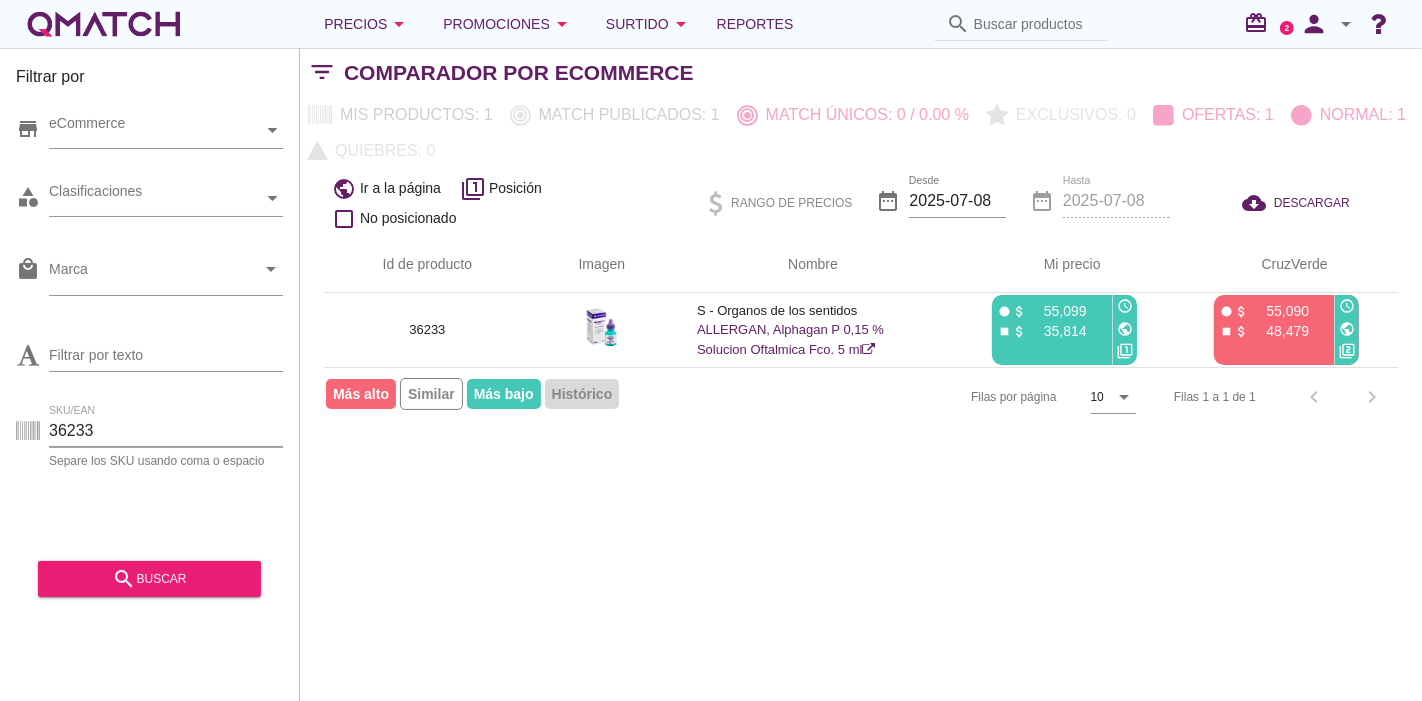 drag, startPoint x: 112, startPoint y: 444, endPoint x: 0, endPoint y: 435, distance: 112.36102 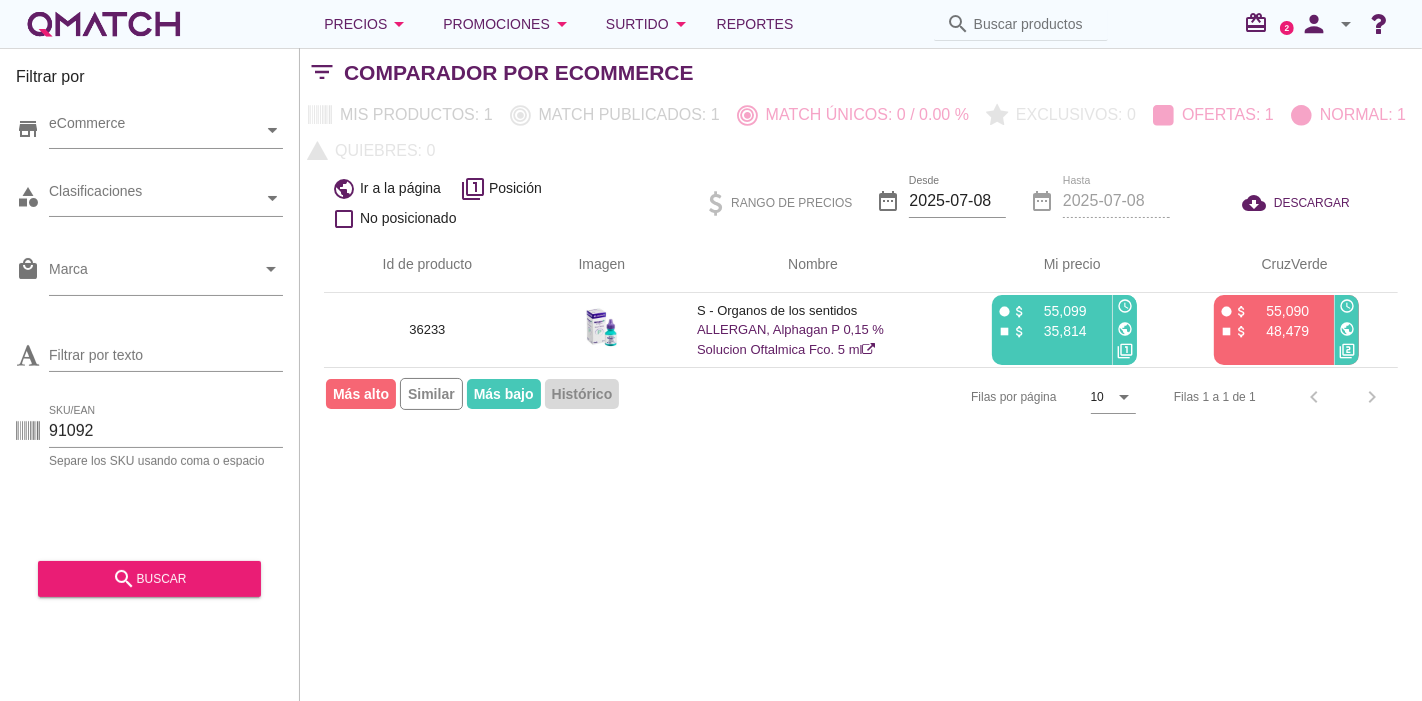 click on "Filtrar por store eCommerce category Clasificaciones local_mall Marca arrow_drop_down Filtrar por texto SKU/EAN 91092 Separe los SKU usando coma o espacio
search
buscar" at bounding box center (150, 374) 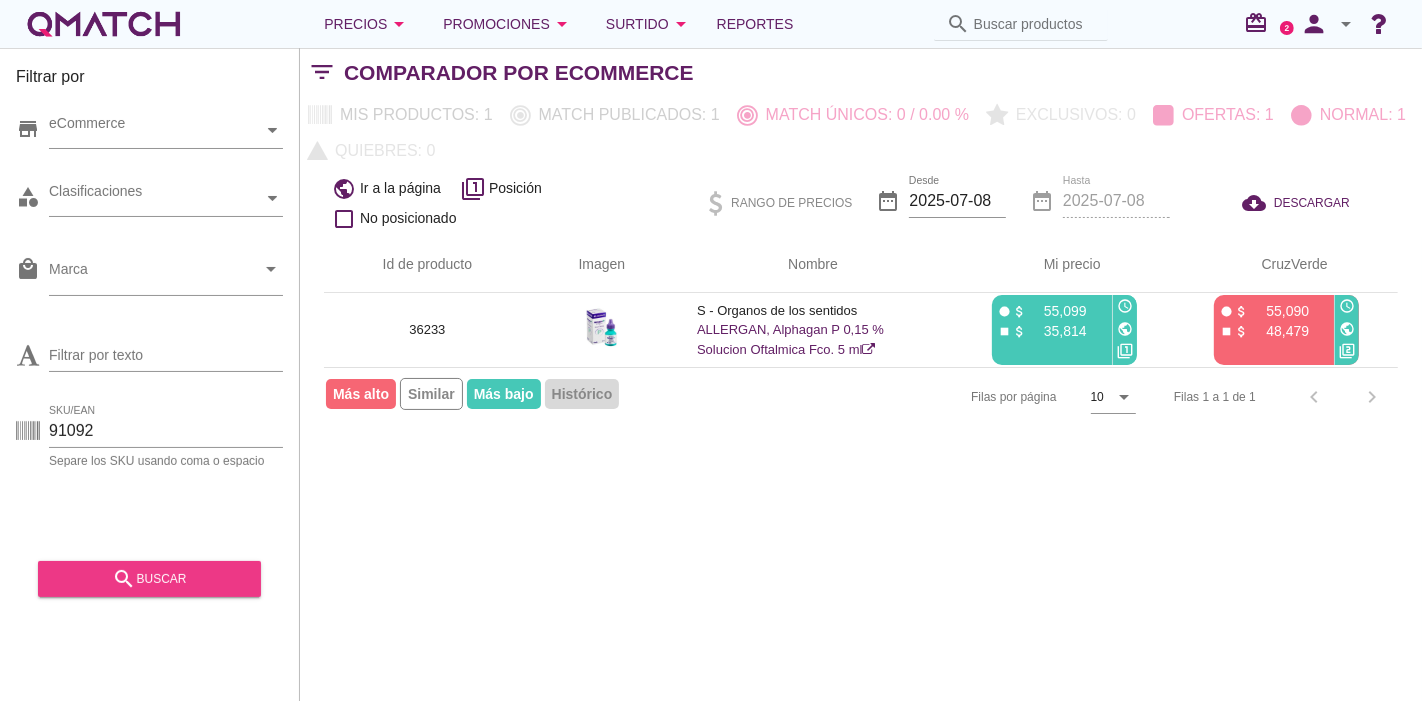 click on "search" at bounding box center [124, 579] 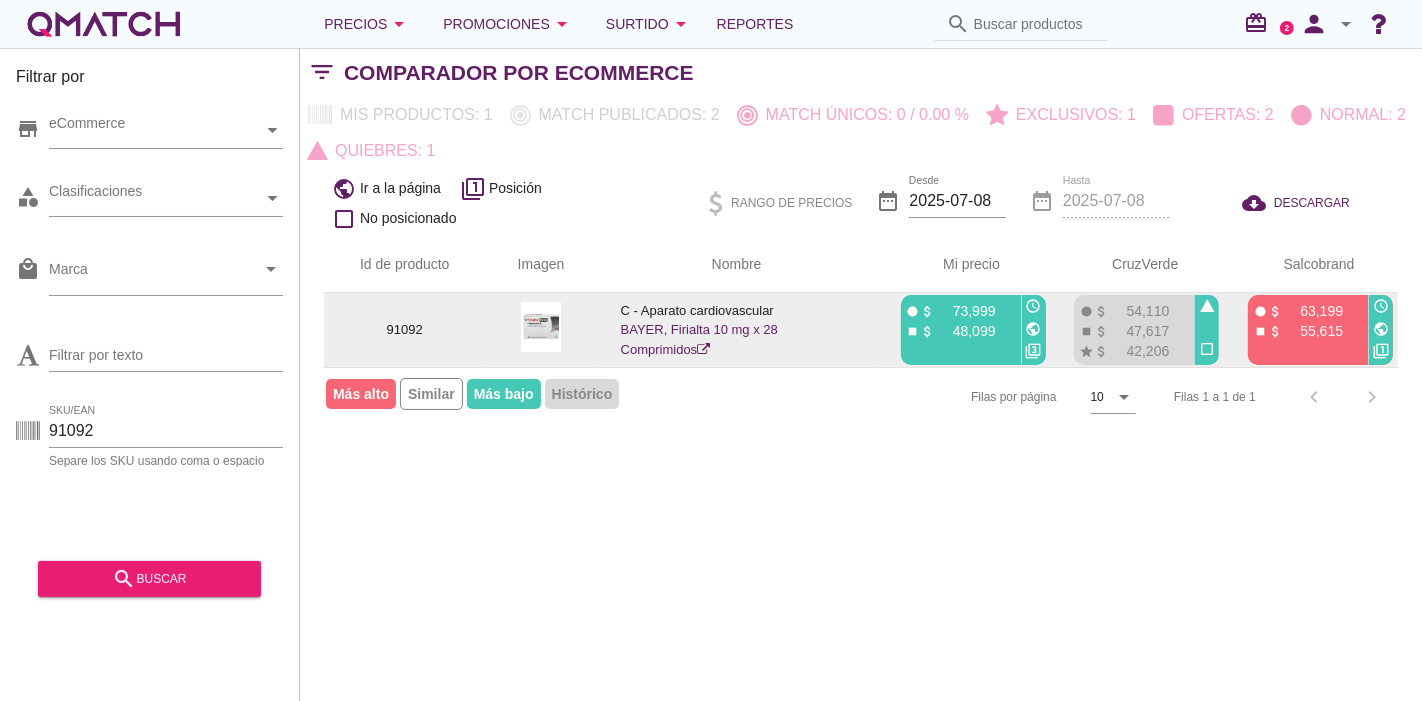 click on "BAYER, Firialta 10 mg x 28 Comprimidos" at bounding box center (699, 339) 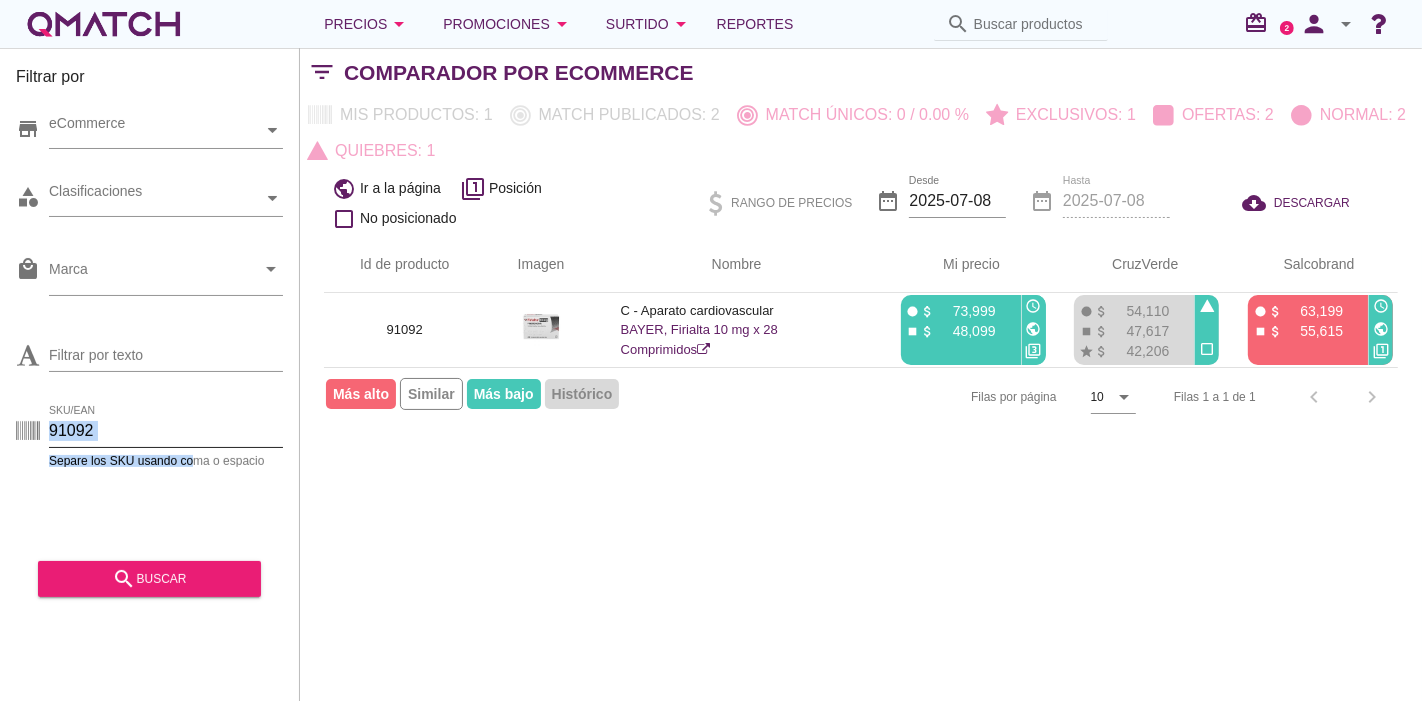 drag, startPoint x: 191, startPoint y: 452, endPoint x: 177, endPoint y: 441, distance: 17.804493 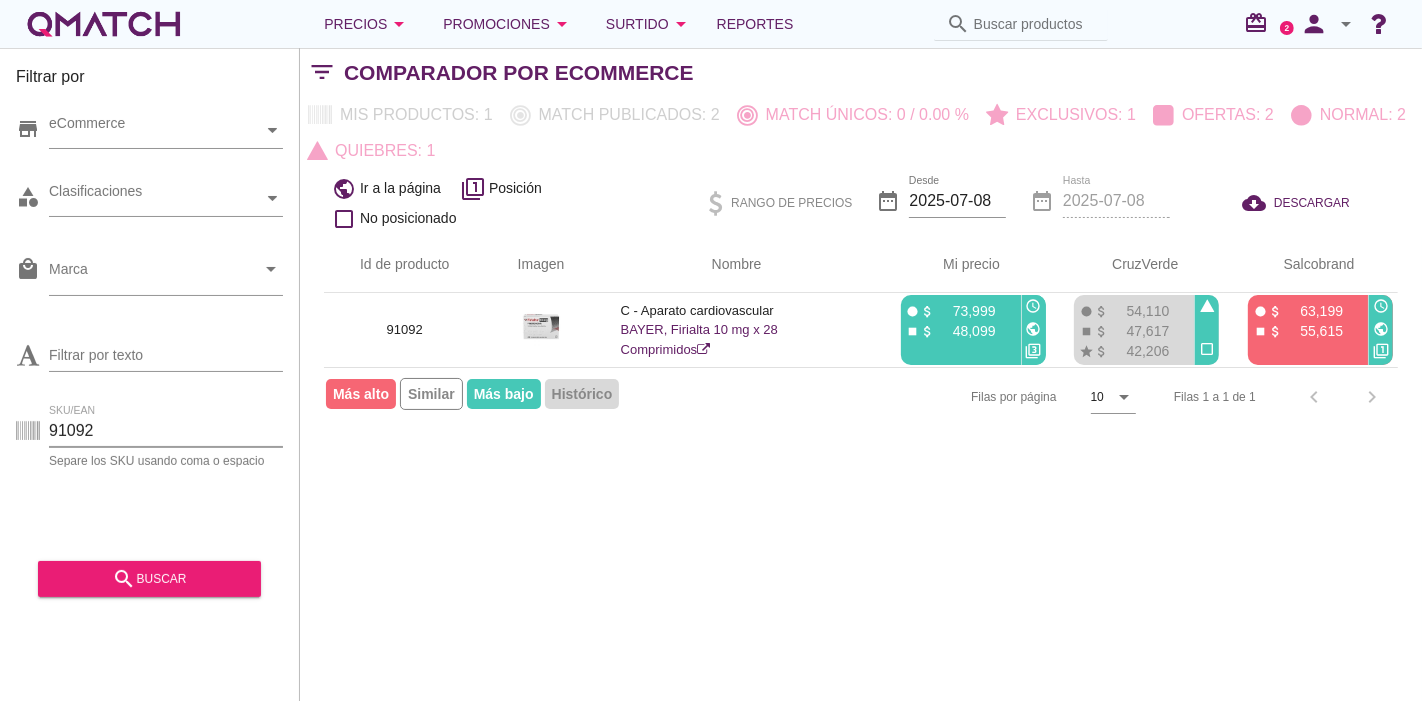 click on "91092" at bounding box center (166, 431) 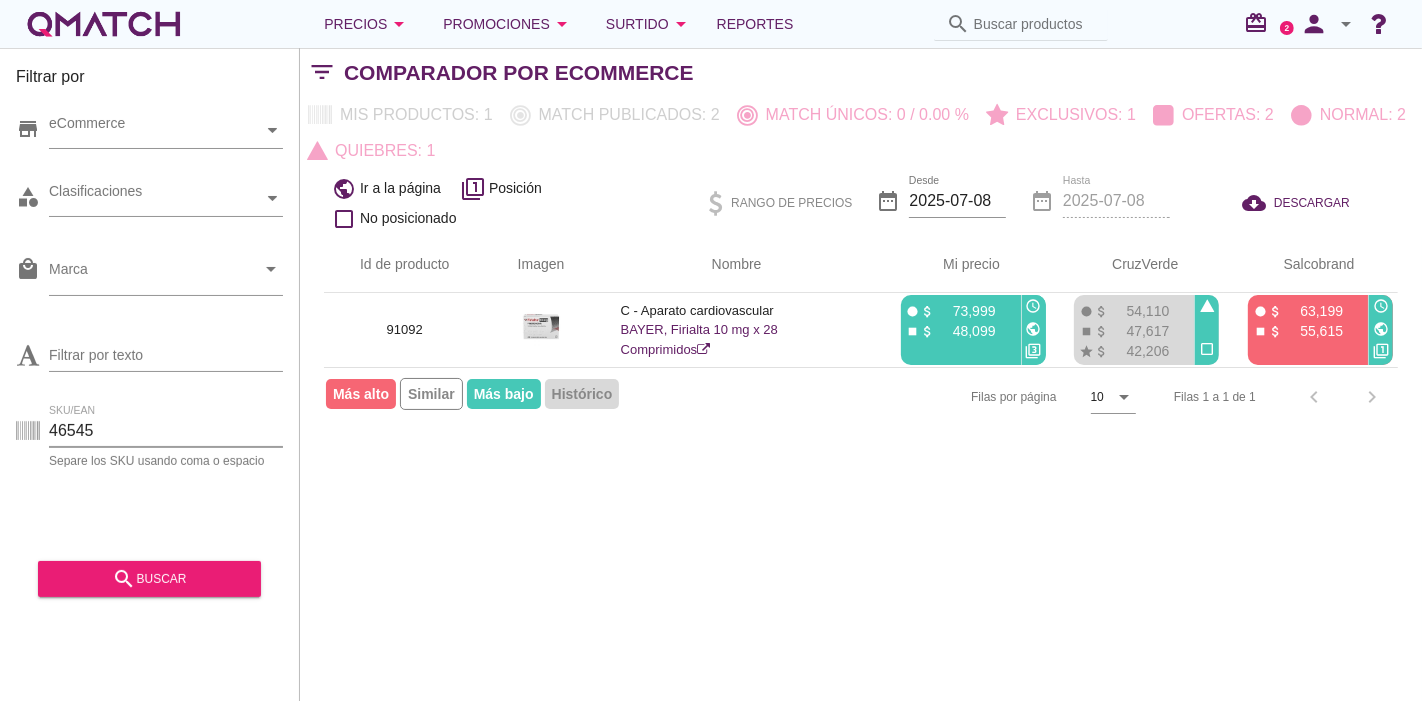 click on "46545" at bounding box center [166, 431] 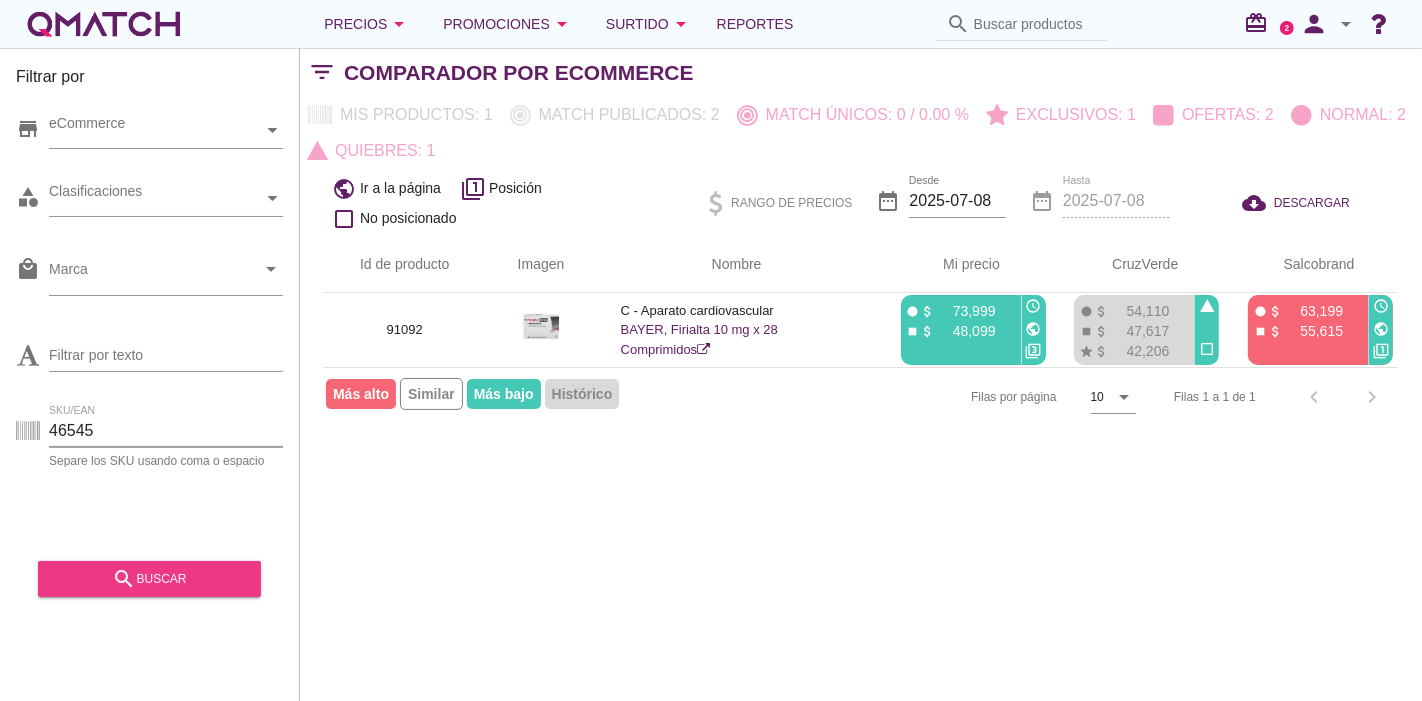 click on "search
buscar" at bounding box center [149, 579] 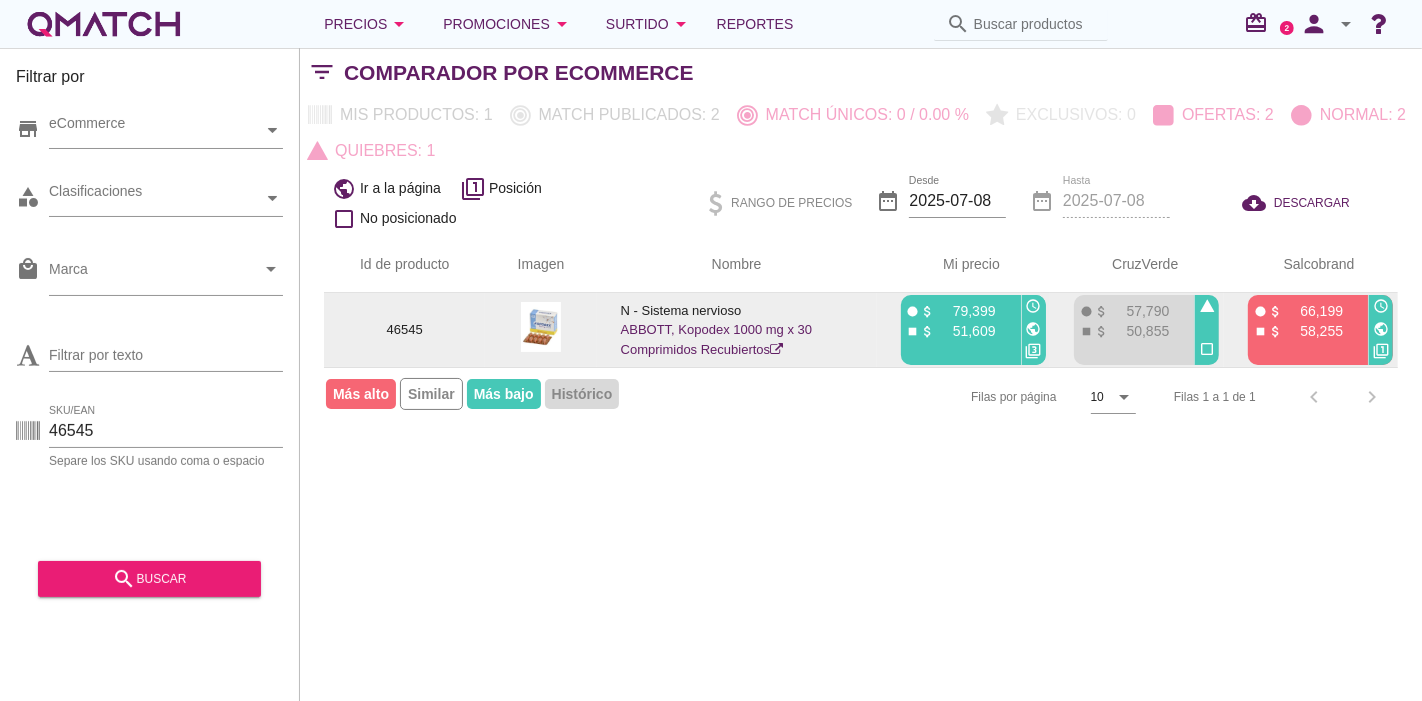 click on "ABBOTT, Kopodex 1000 mg x 30 Comprimidos Recubiertos" at bounding box center (717, 339) 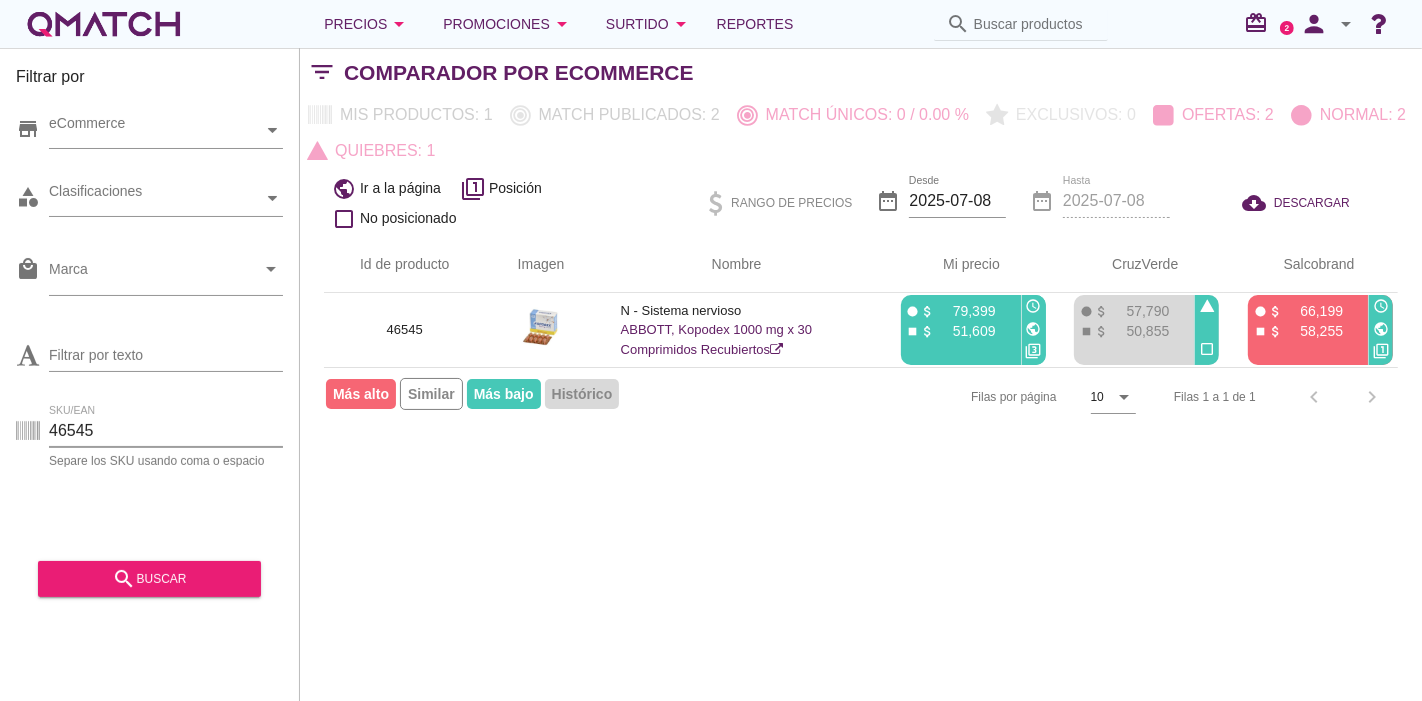 drag, startPoint x: 125, startPoint y: 432, endPoint x: 33, endPoint y: 423, distance: 92.43917 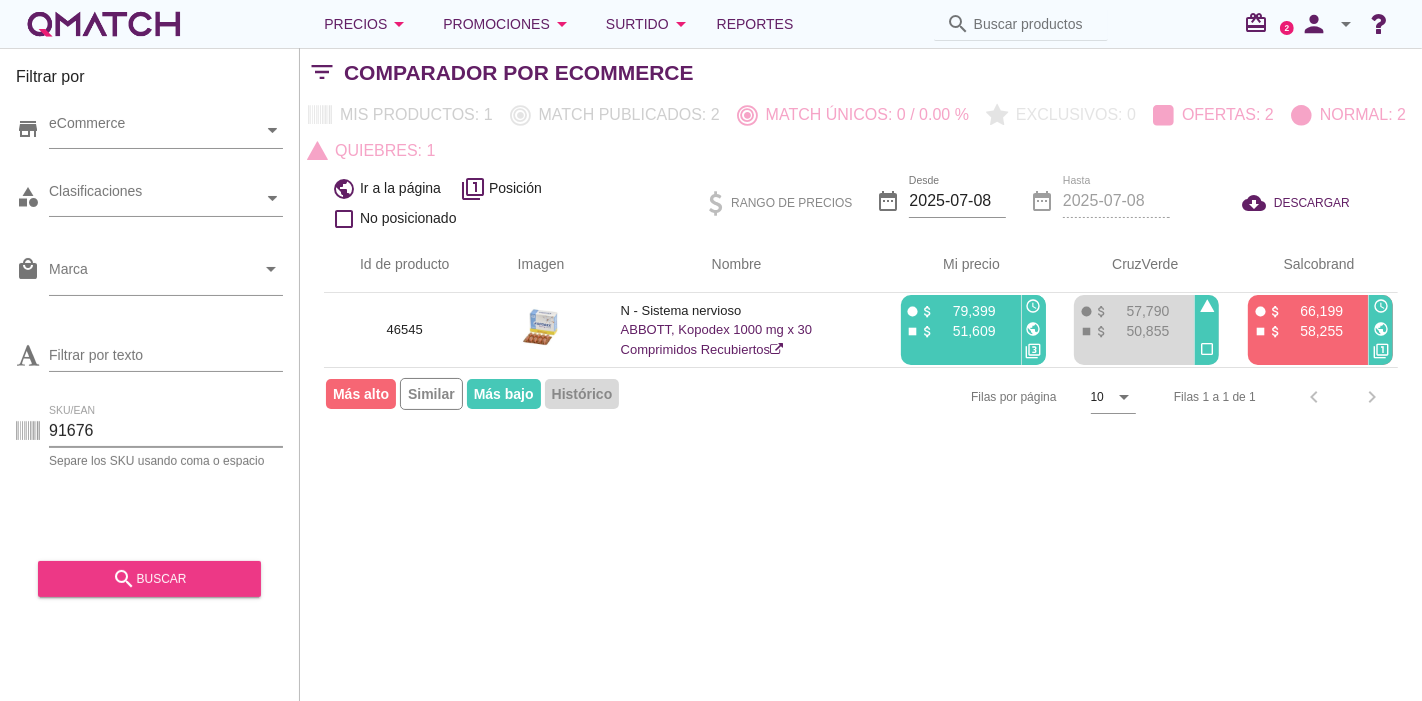 click on "search
buscar" at bounding box center [149, 579] 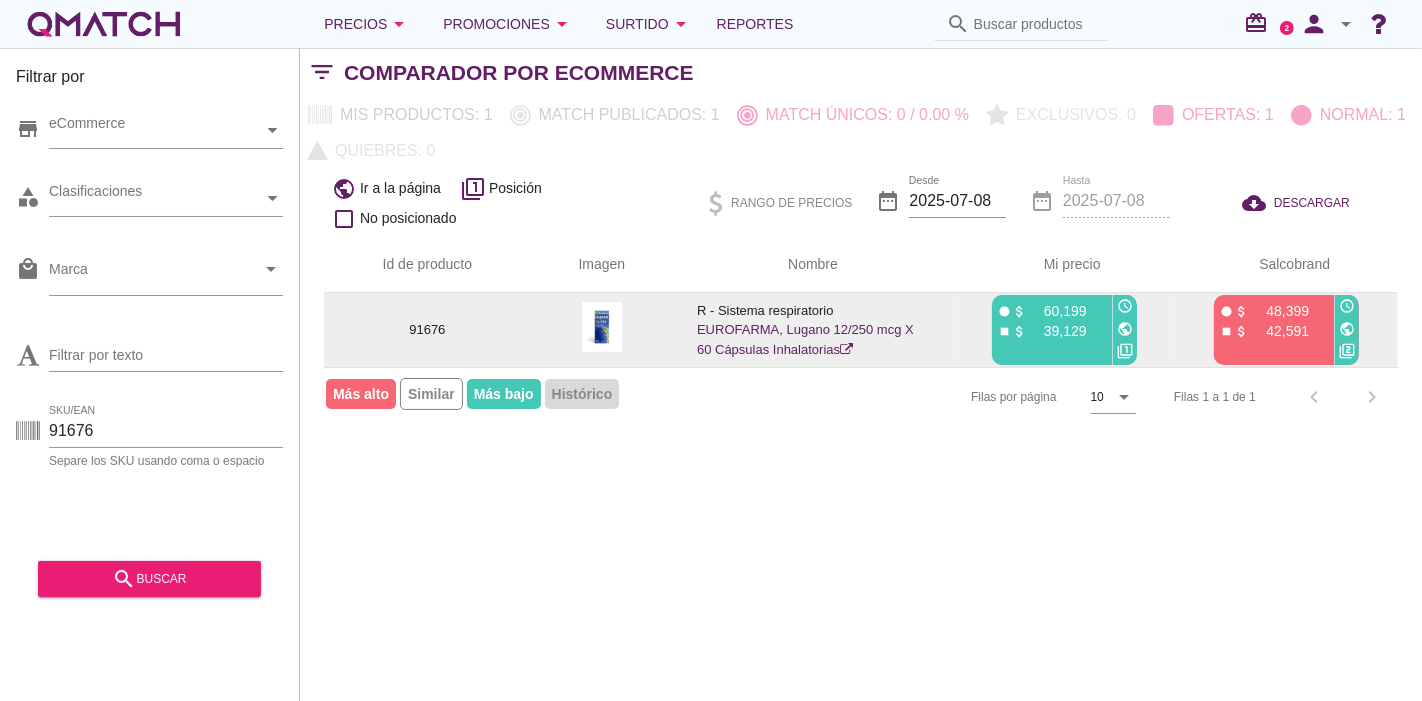 click on "EUROFARMA, Lugano 12/250 mcg X 60 Cápsulas Inhalatorias" at bounding box center (805, 339) 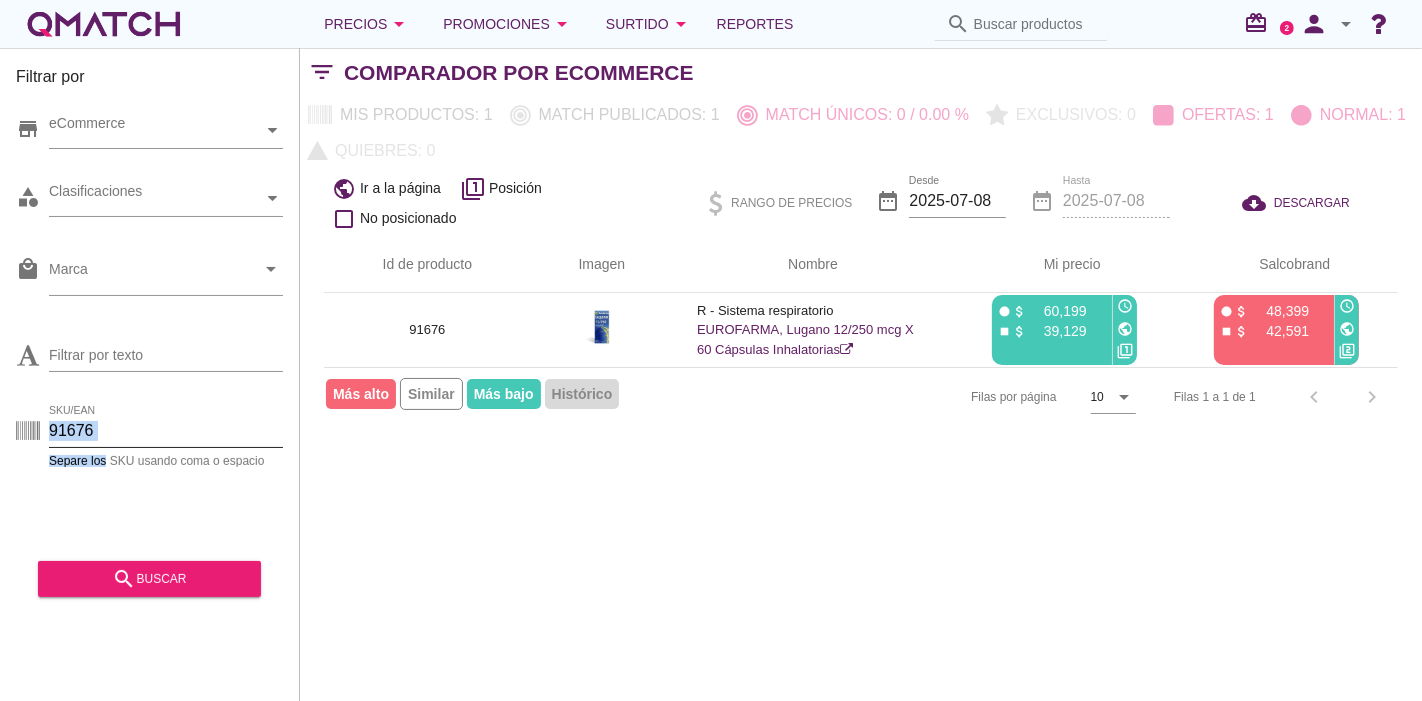 drag, startPoint x: 105, startPoint y: 451, endPoint x: 105, endPoint y: 433, distance: 18 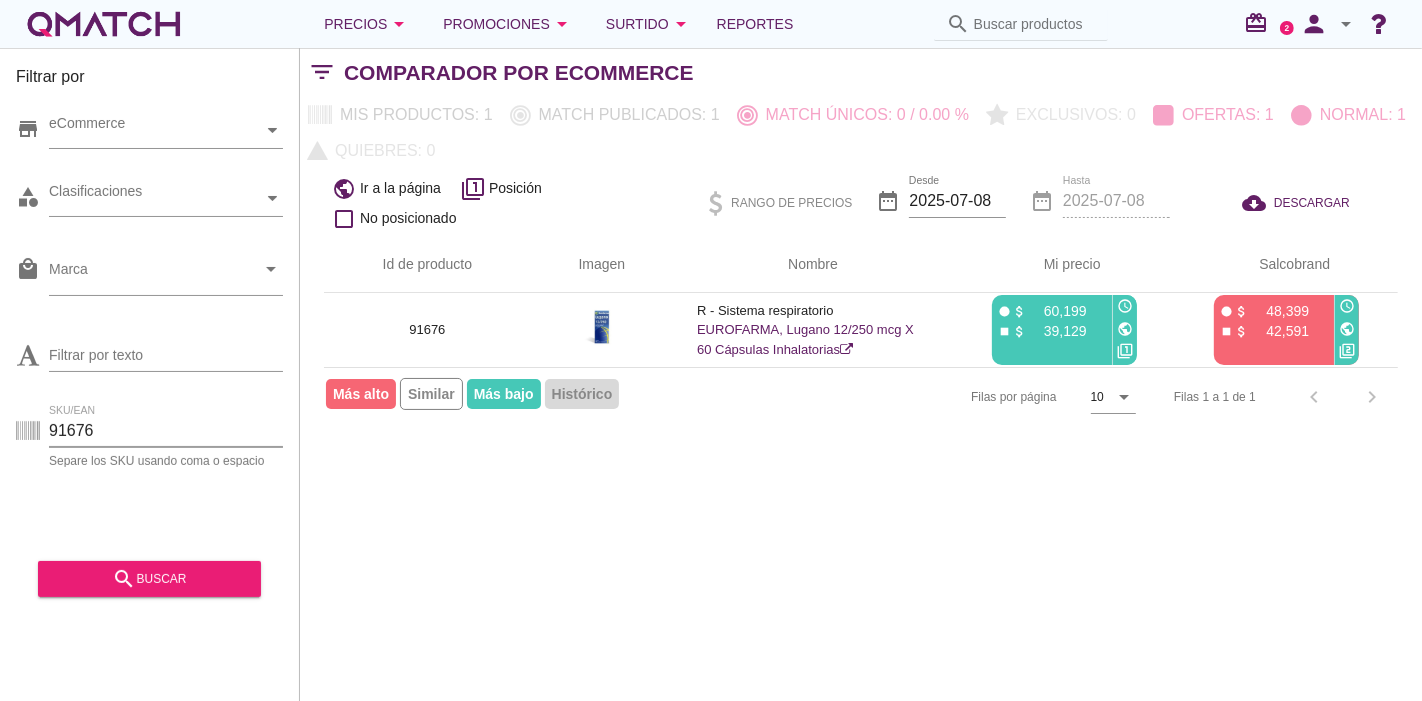 click on "91676" at bounding box center (166, 431) 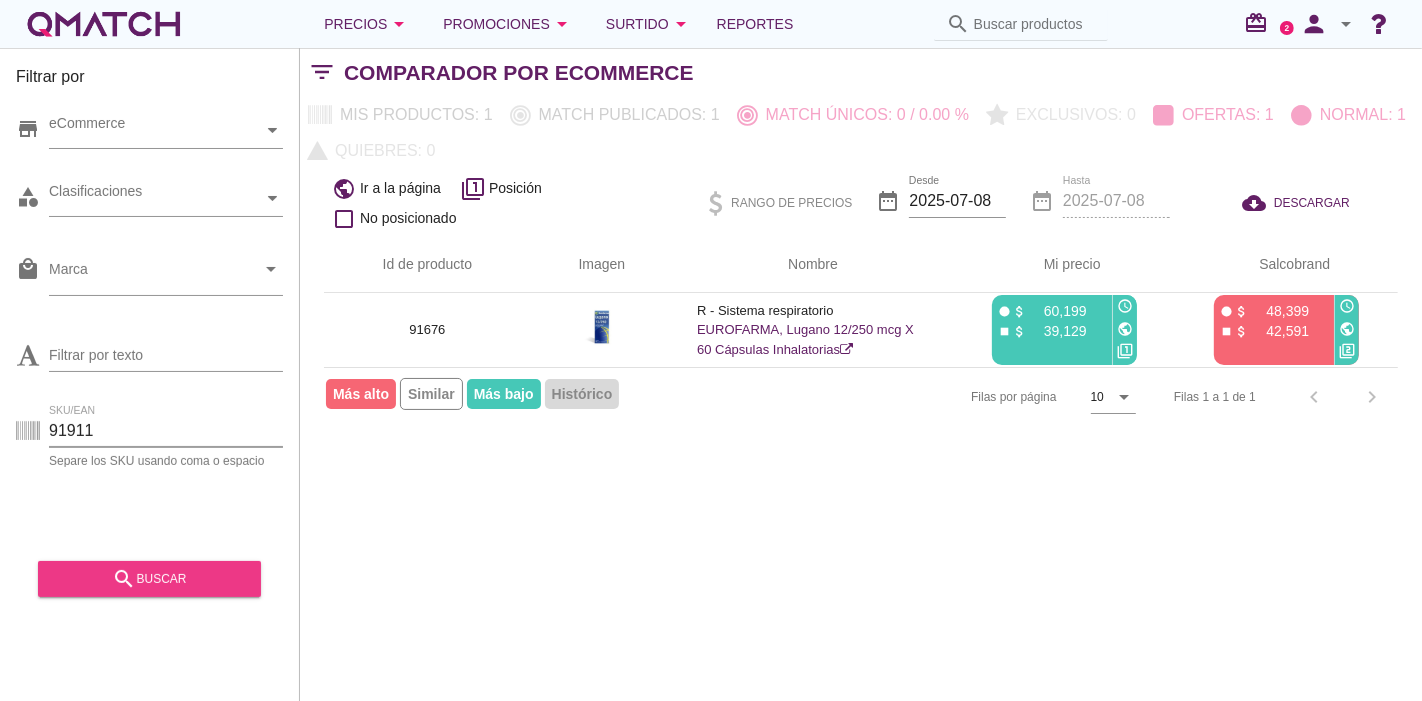 click on "search" at bounding box center [124, 579] 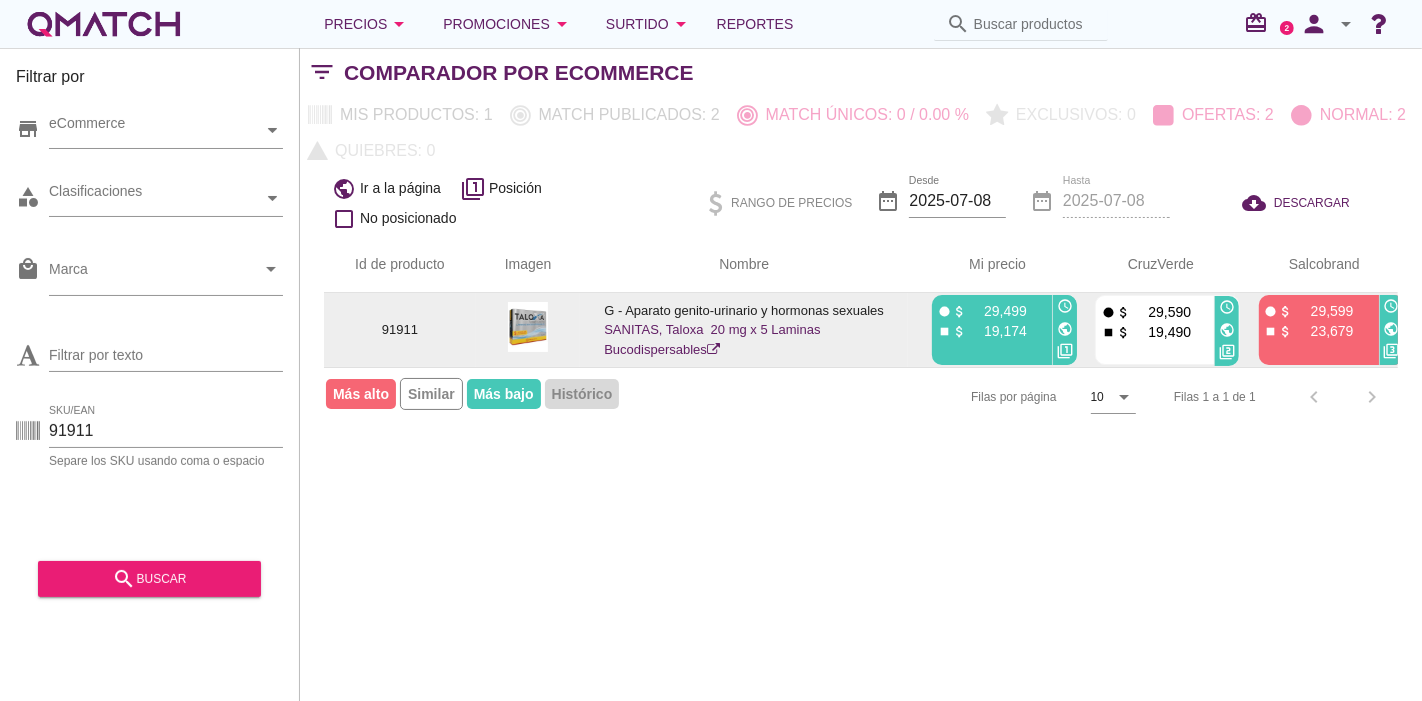 click on "SANITAS, Taloxa  20 mg x 5 Laminas Bucodispersables" at bounding box center (710, 339) 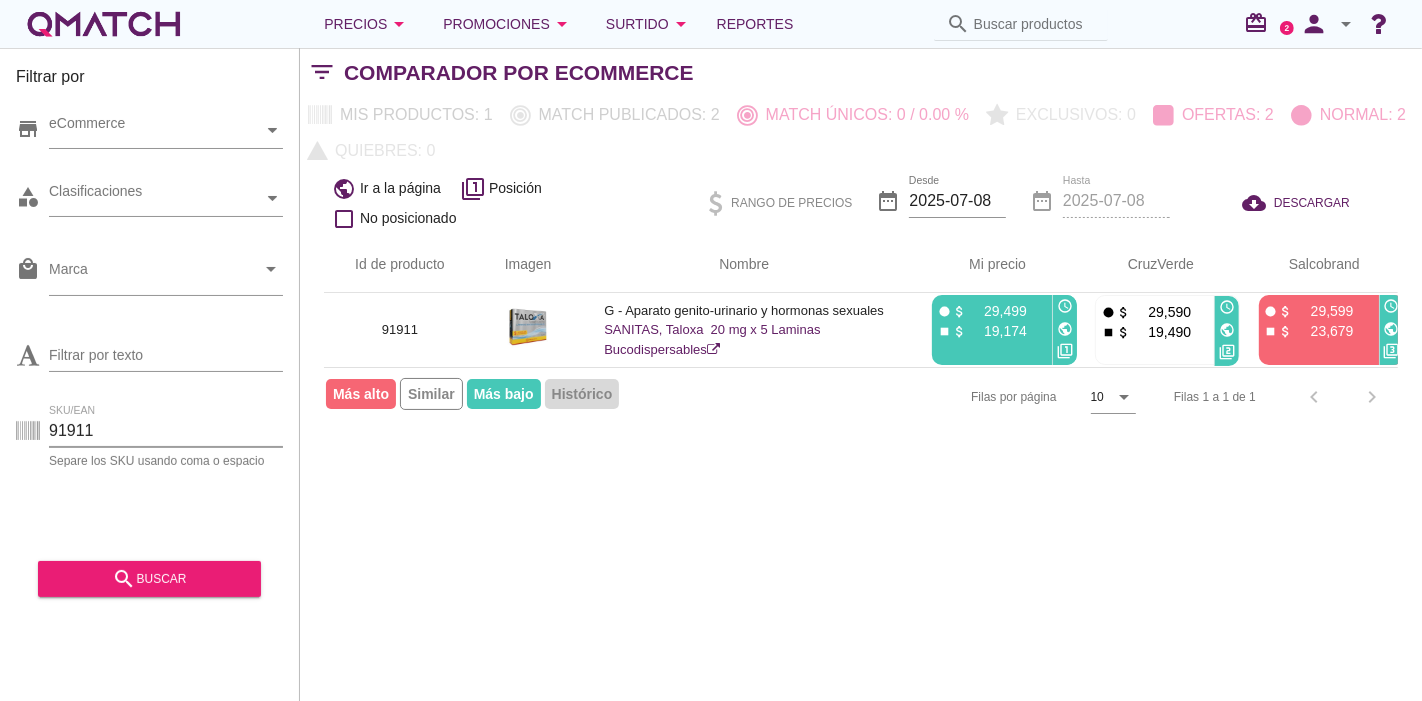 drag, startPoint x: 122, startPoint y: 427, endPoint x: 41, endPoint y: 434, distance: 81.3019 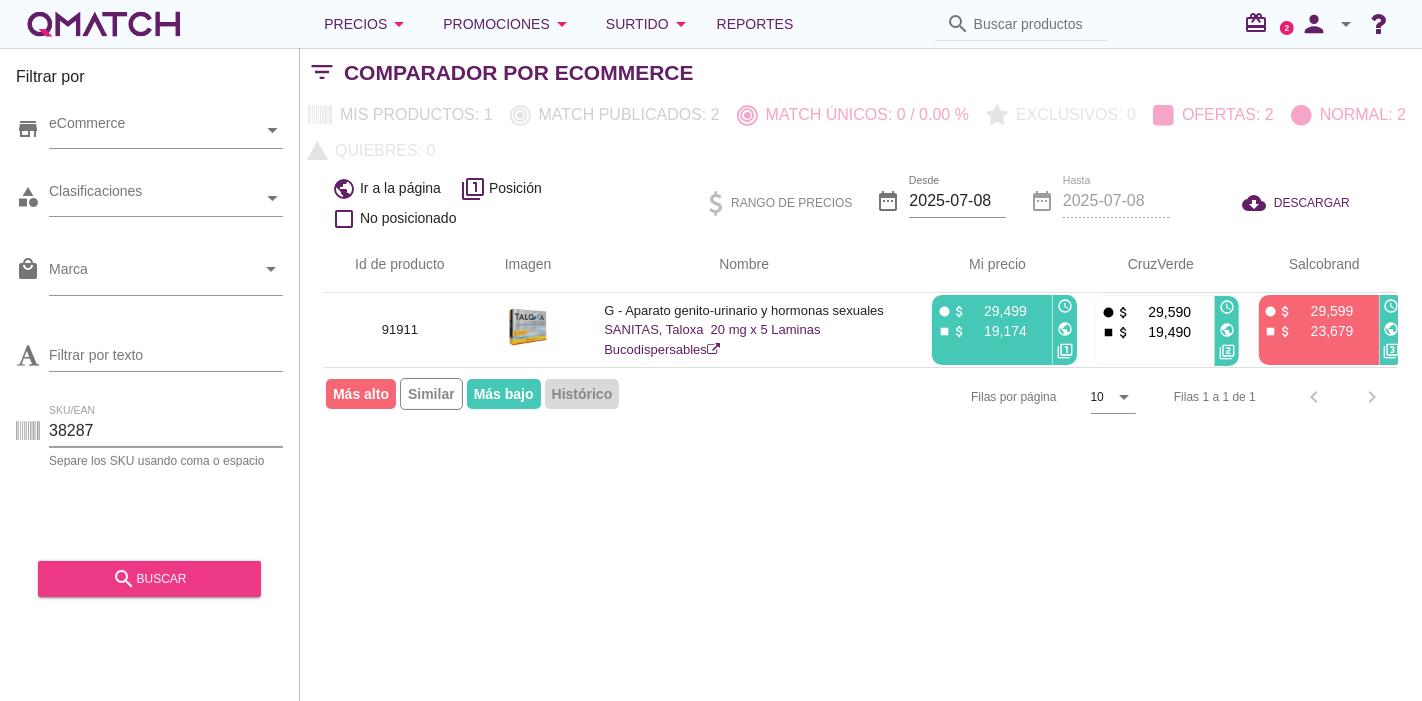 type on "38287" 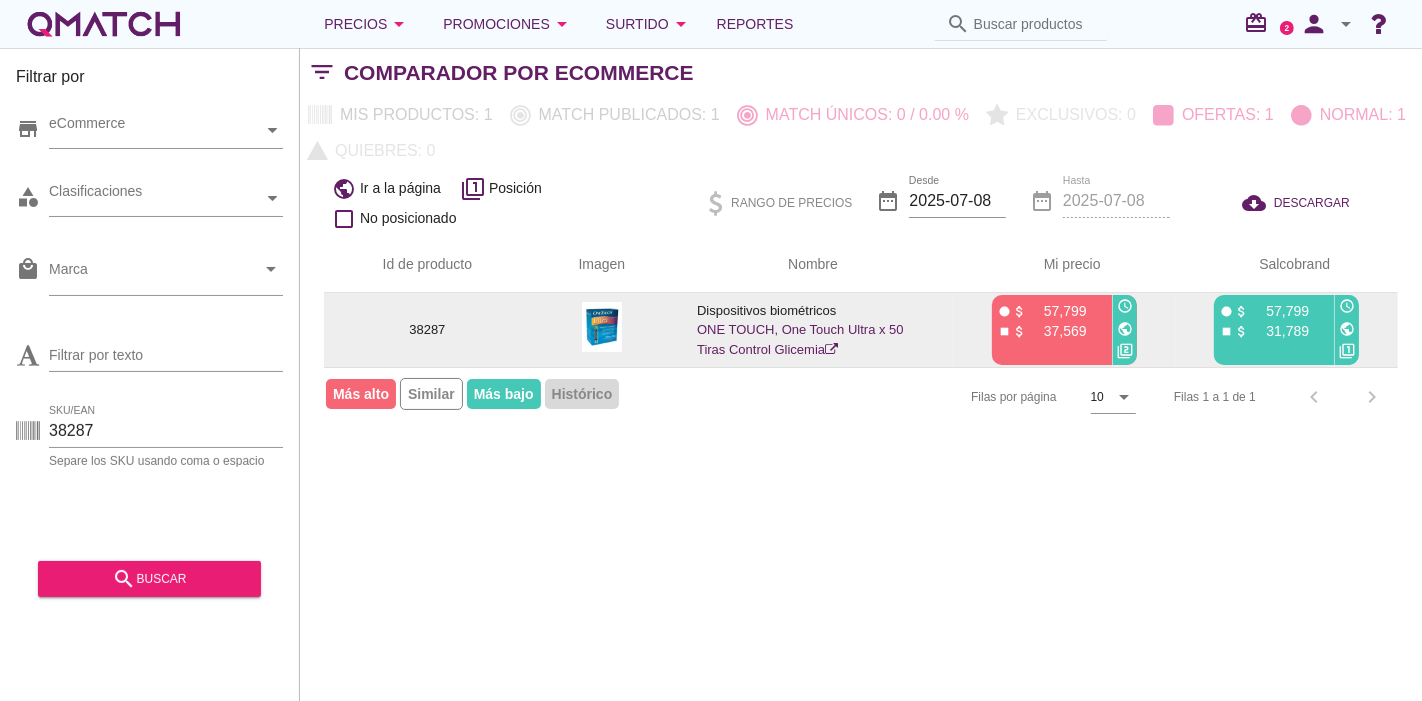 click on "ONE TOUCH, One Touch Ultra x 50 Tiras Control Glicemia" at bounding box center [800, 339] 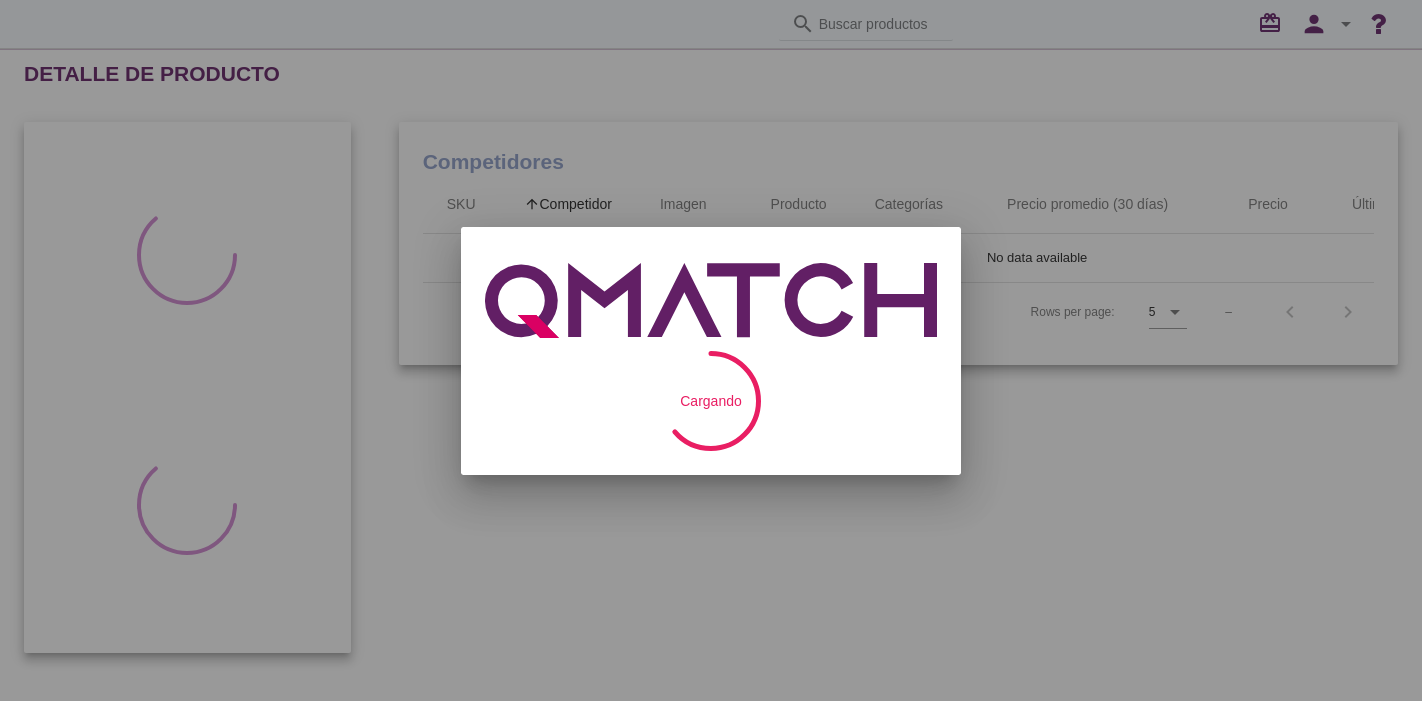 scroll, scrollTop: 0, scrollLeft: 0, axis: both 